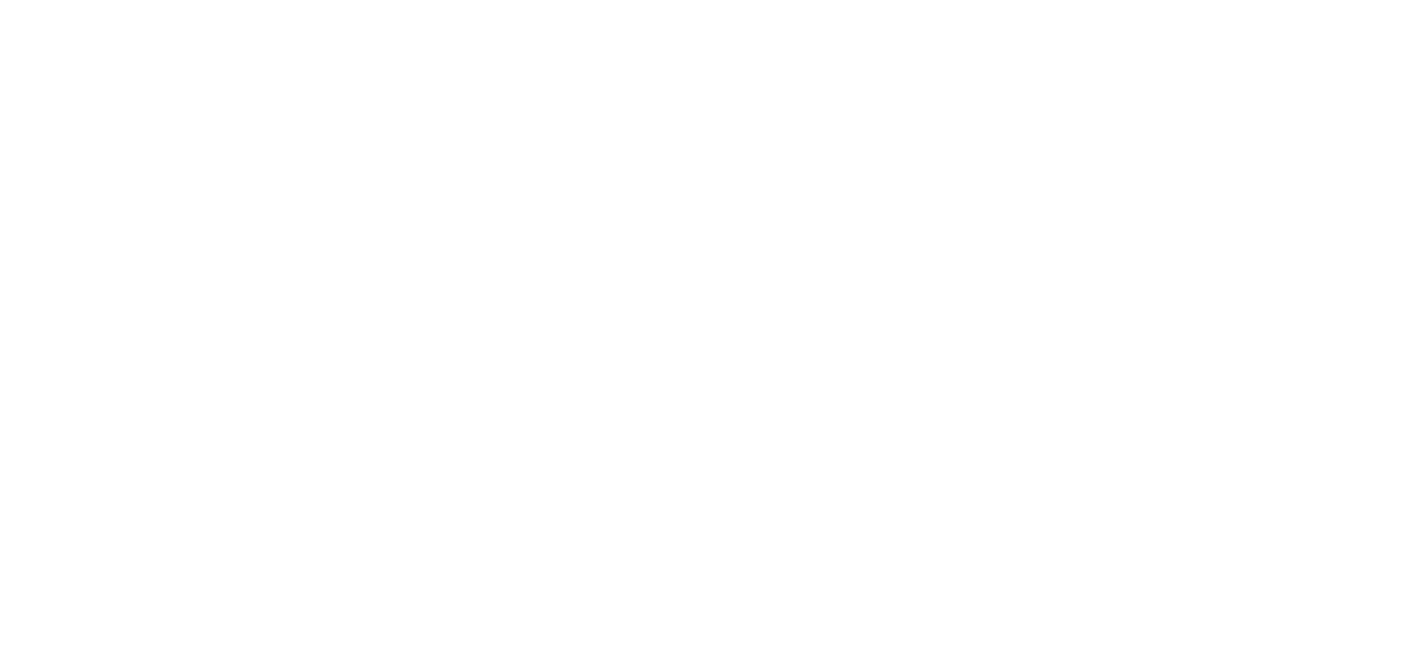 scroll, scrollTop: 0, scrollLeft: 0, axis: both 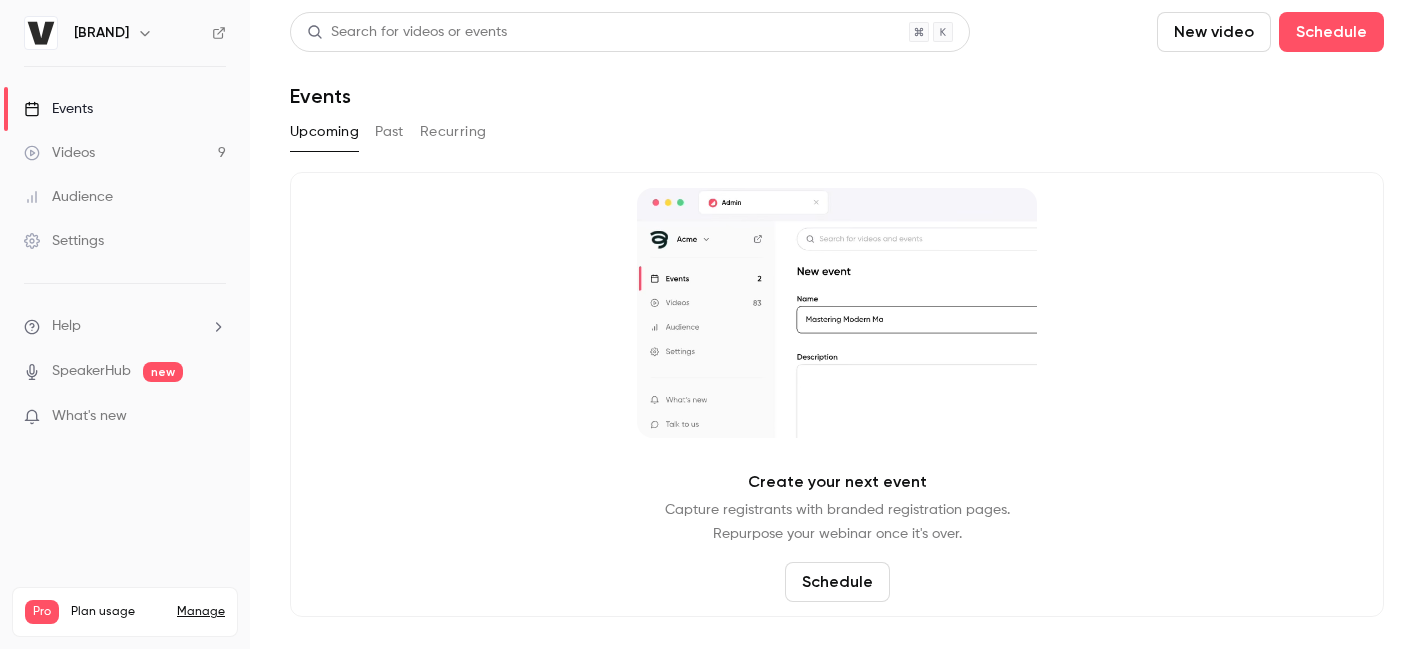click on "Events" at bounding box center [58, 109] 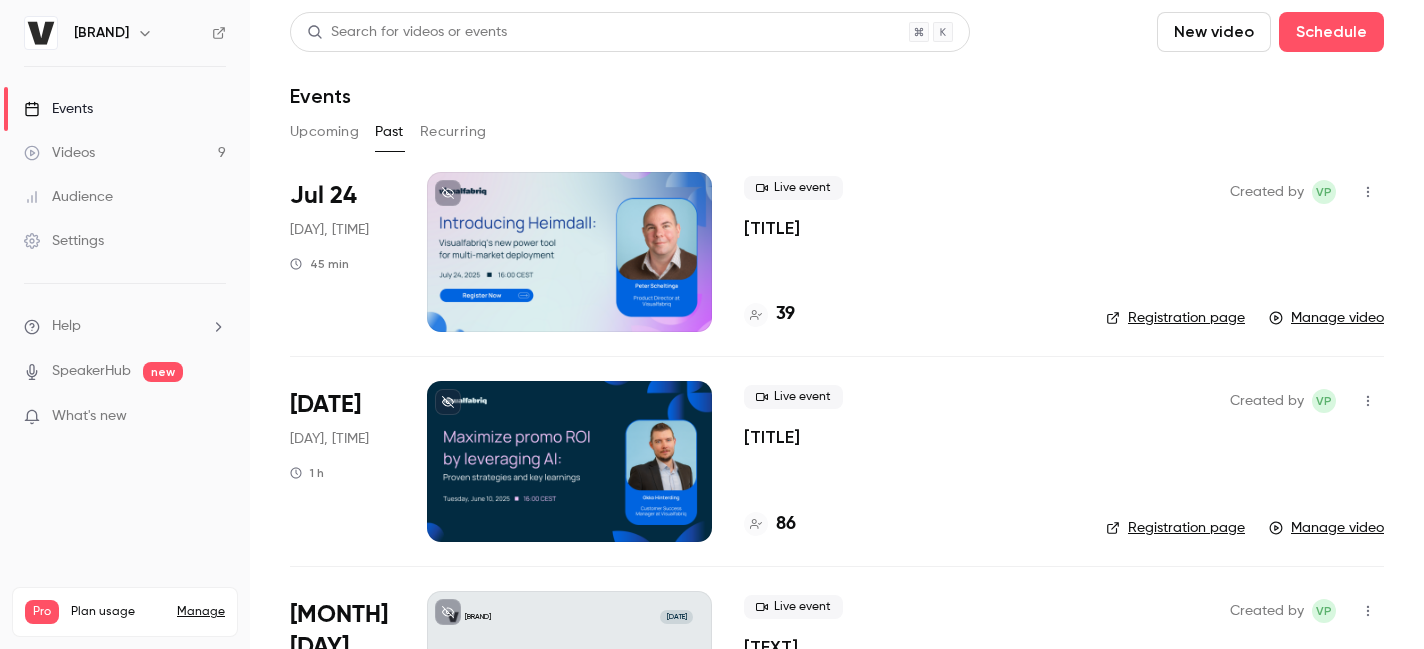 click at bounding box center [569, 461] 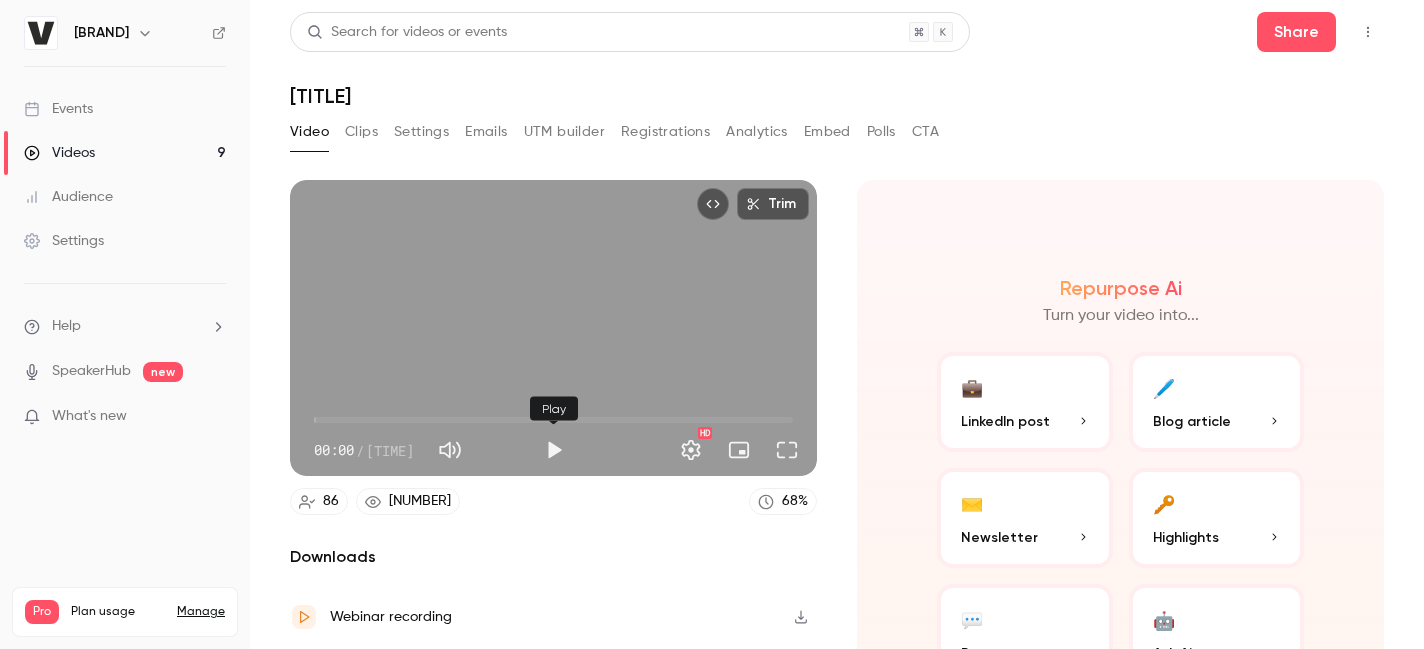 click at bounding box center (554, 450) 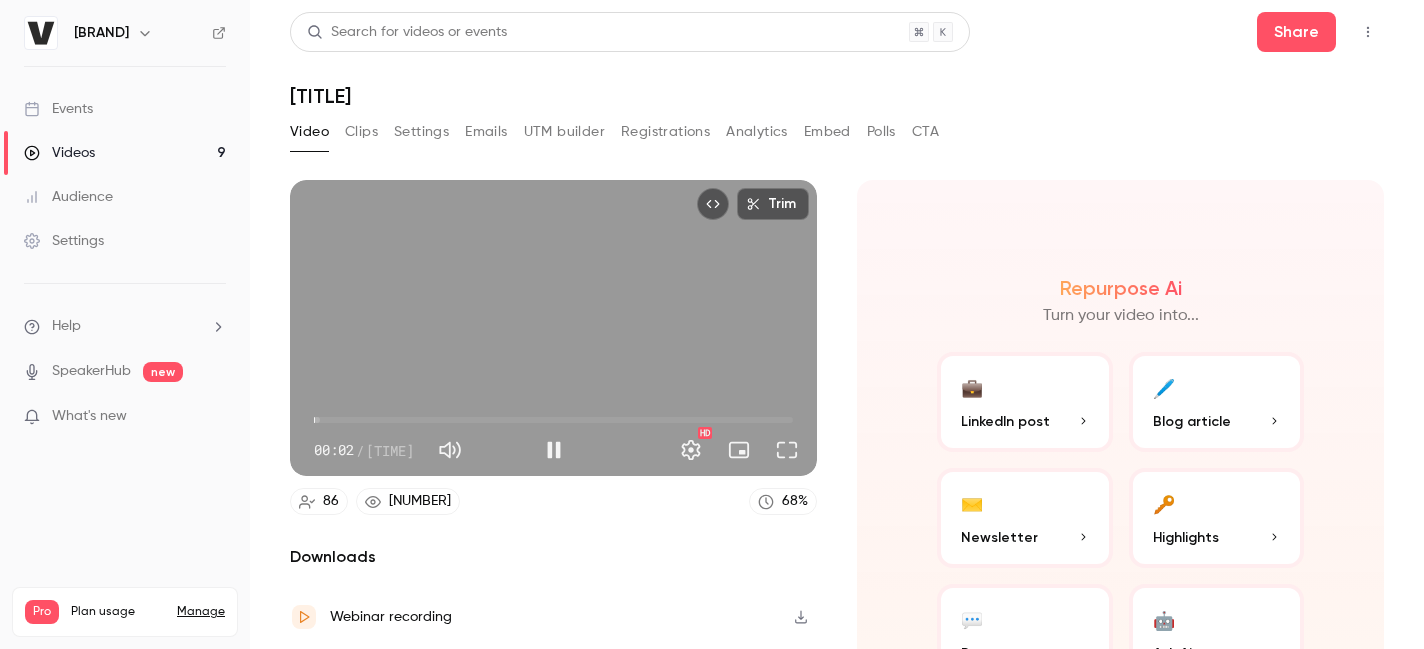 click on "[STATUS] [TIME] / [TIME] [QUALITY]" at bounding box center [553, 328] 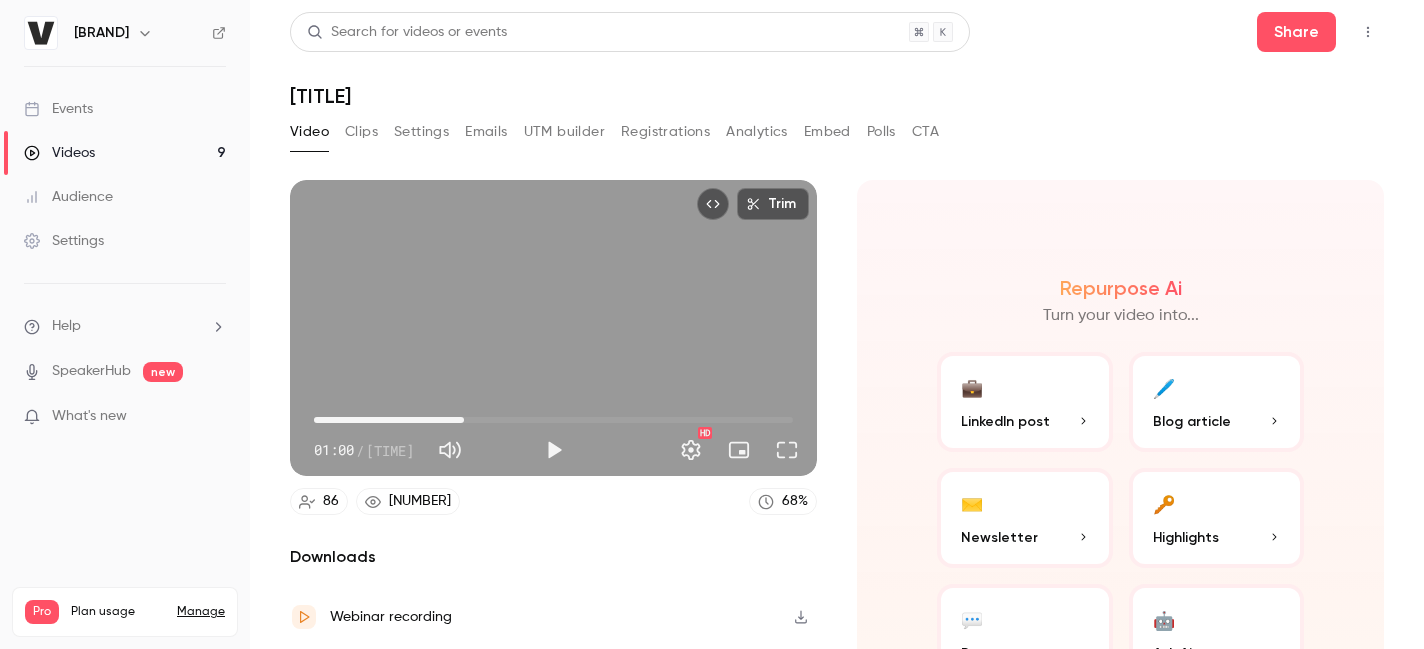 drag, startPoint x: 322, startPoint y: 417, endPoint x: 489, endPoint y: 414, distance: 167.02695 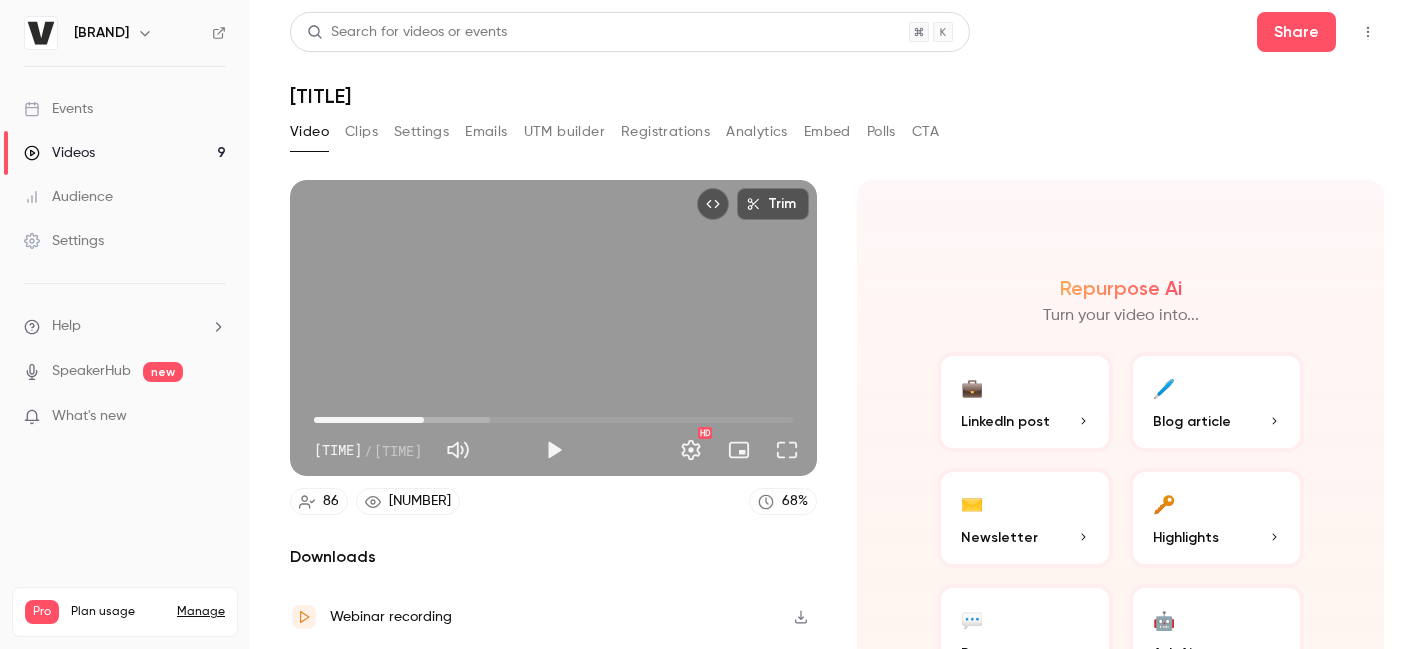 drag, startPoint x: 489, startPoint y: 420, endPoint x: 423, endPoint y: 419, distance: 66.007576 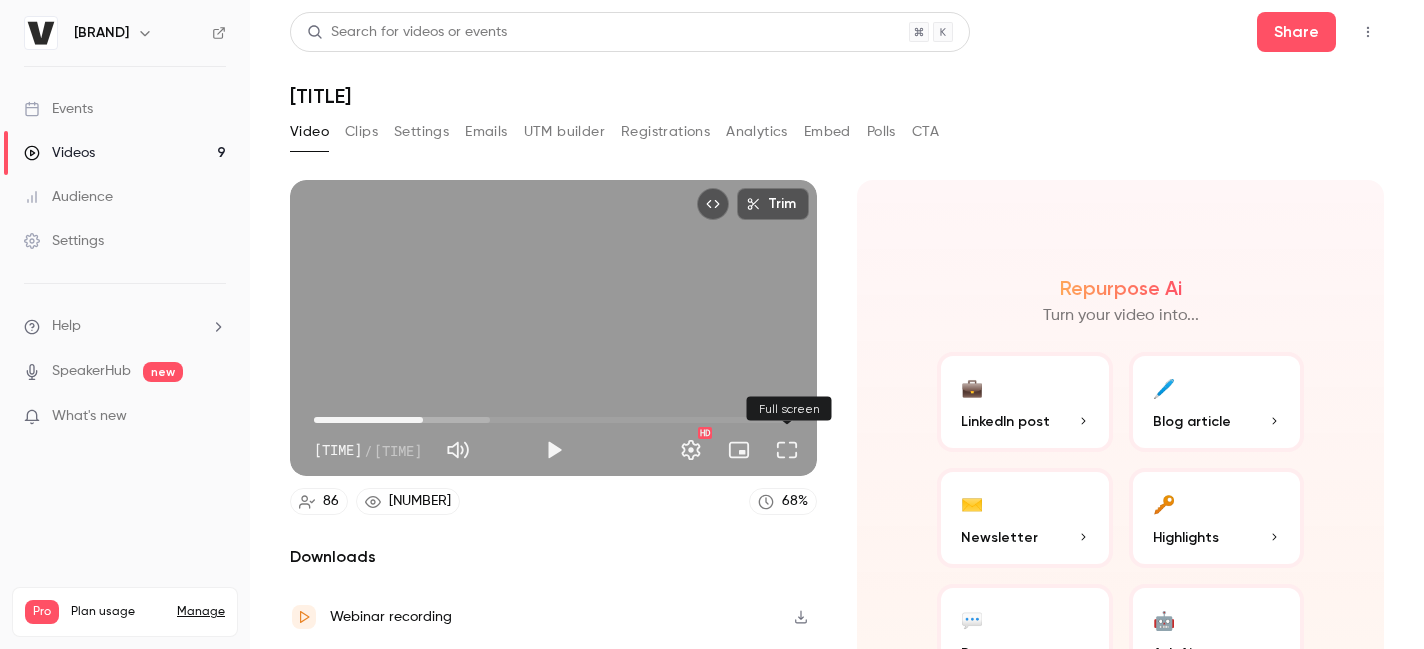 click at bounding box center (787, 450) 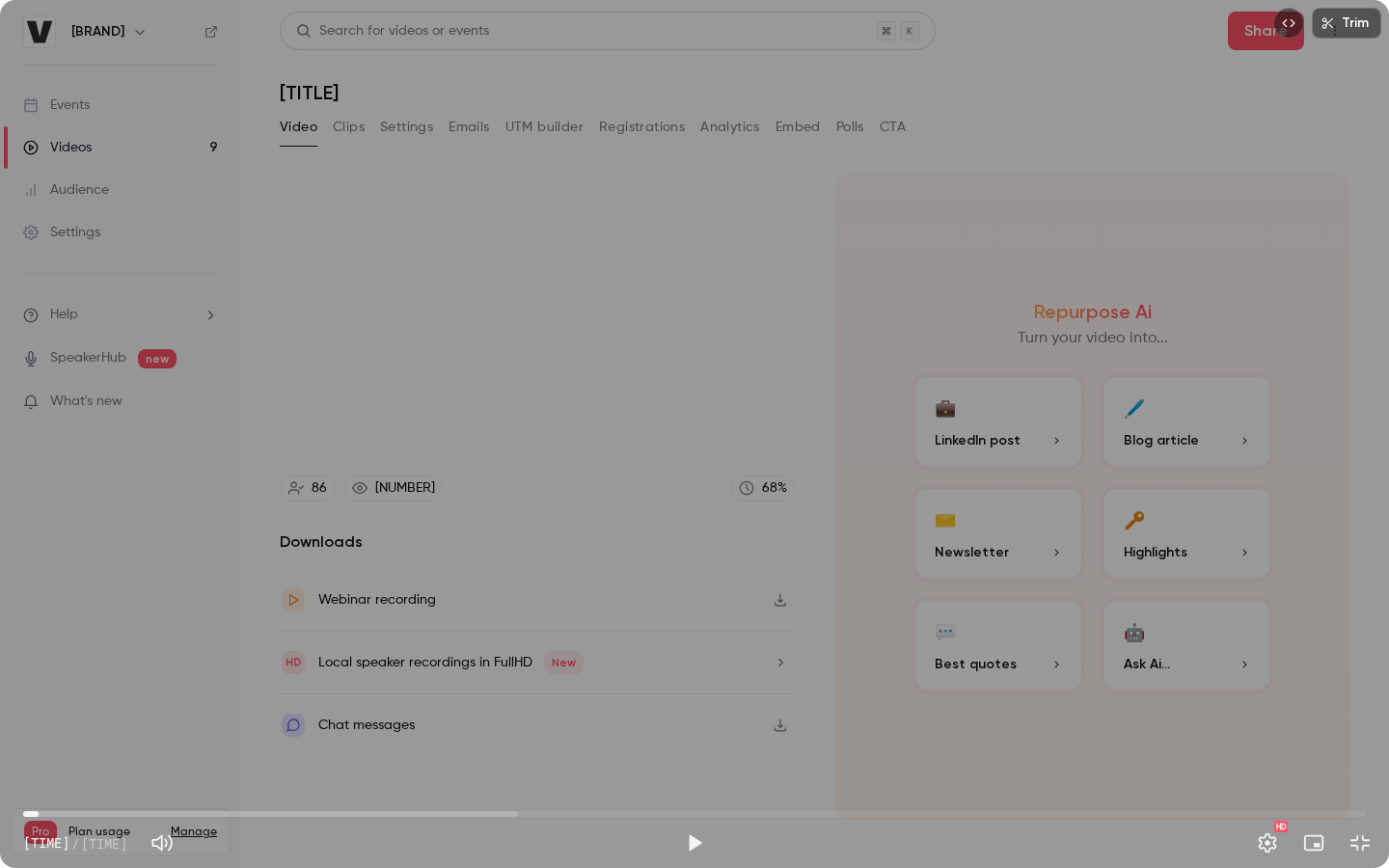 drag, startPoint x: 323, startPoint y: 820, endPoint x: 25, endPoint y: 828, distance: 298.10736 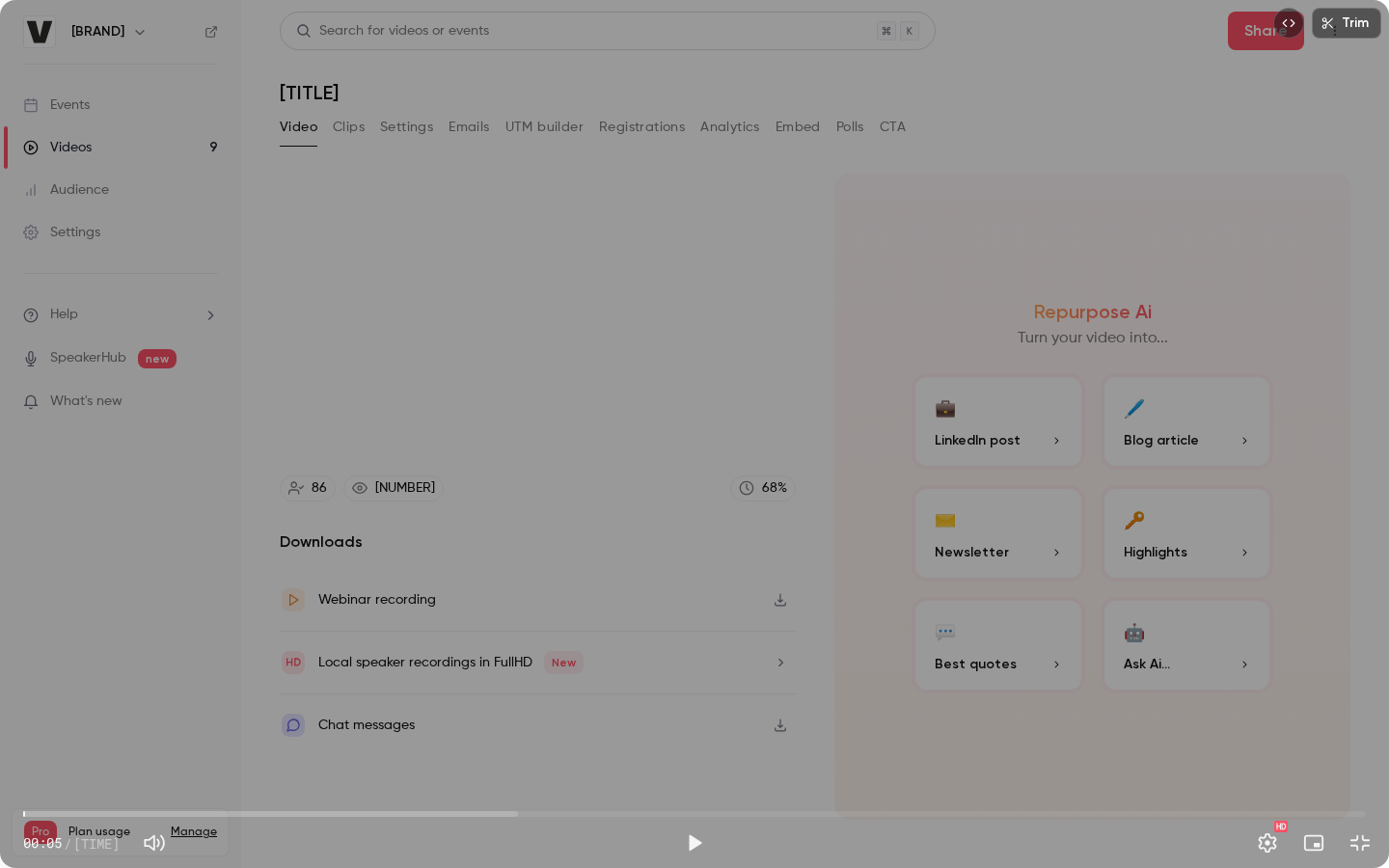click at bounding box center [694, 843] 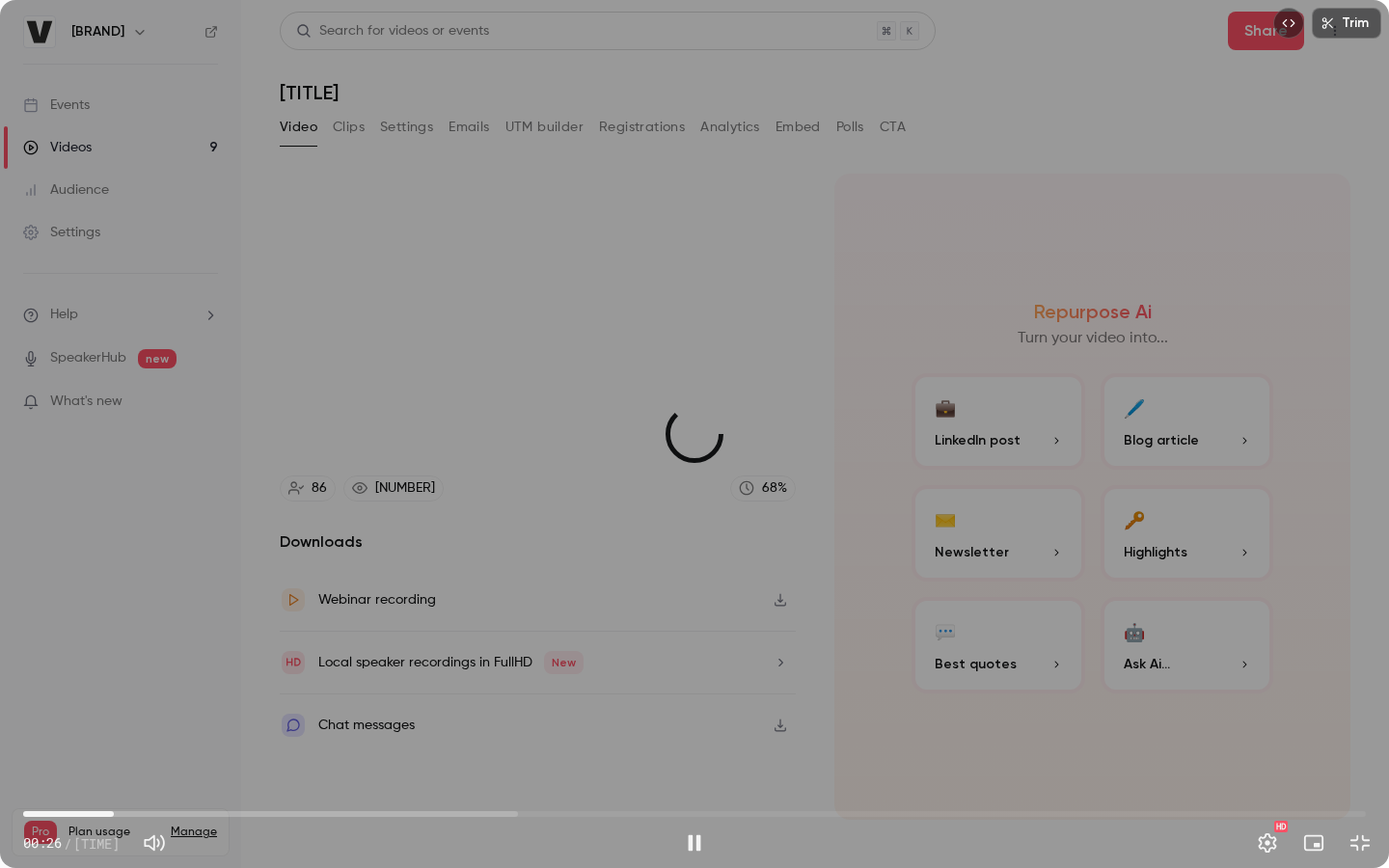 drag, startPoint x: 31, startPoint y: 806, endPoint x: 121, endPoint y: 801, distance: 90.13878 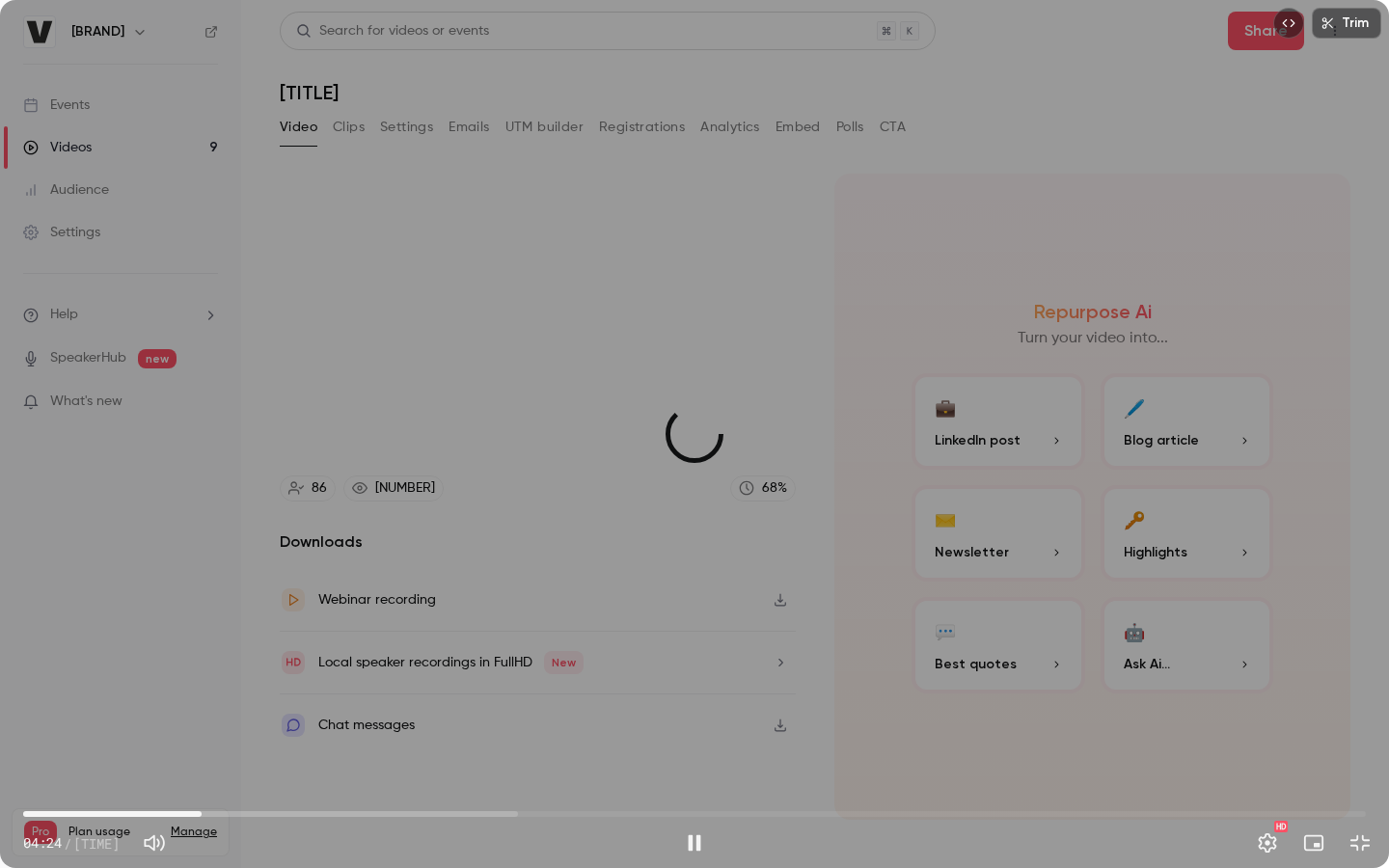 drag, startPoint x: 121, startPoint y: 801, endPoint x: 204, endPoint y: 810, distance: 83.48653 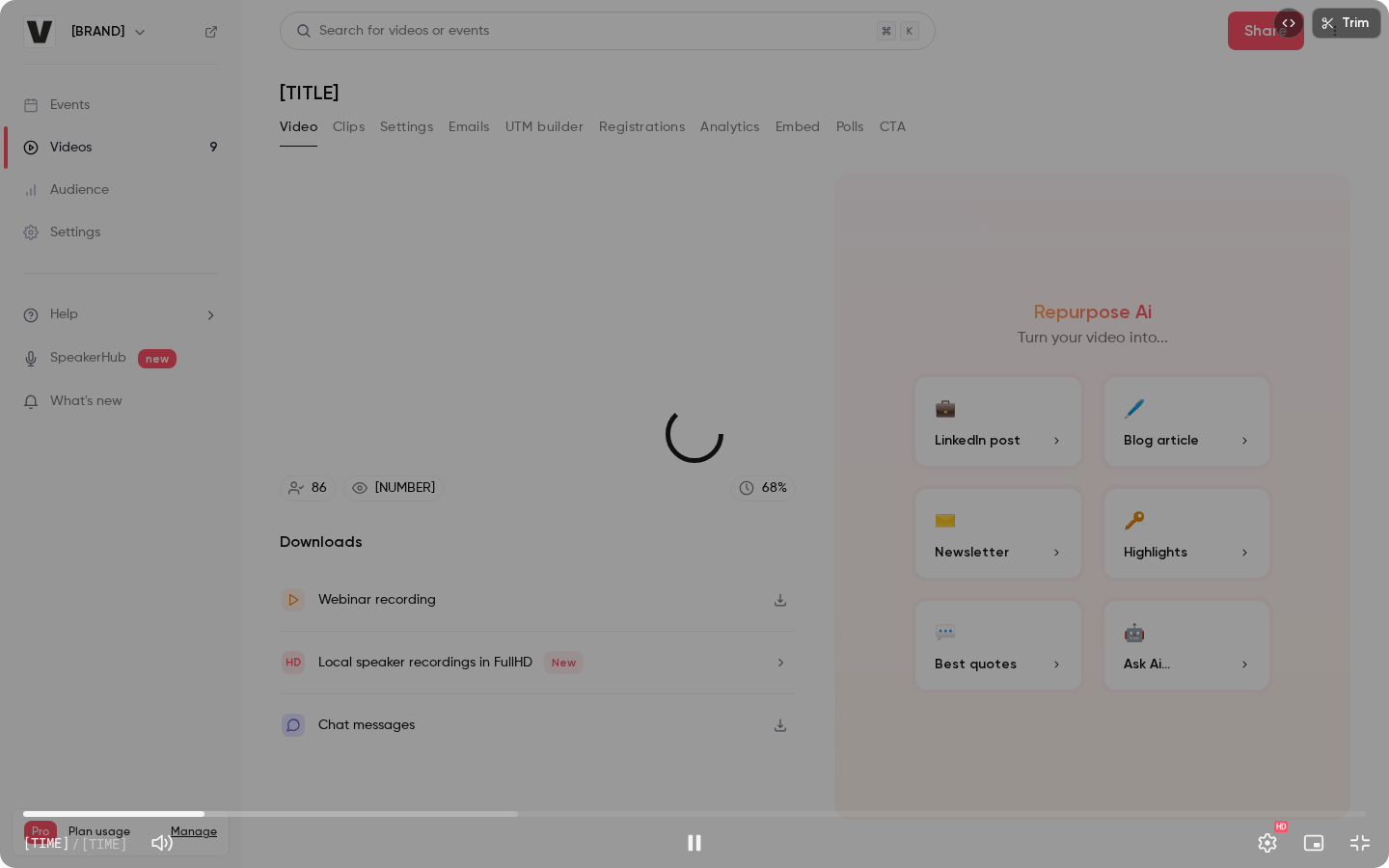 click on "[TIME]" at bounding box center (204, 814) 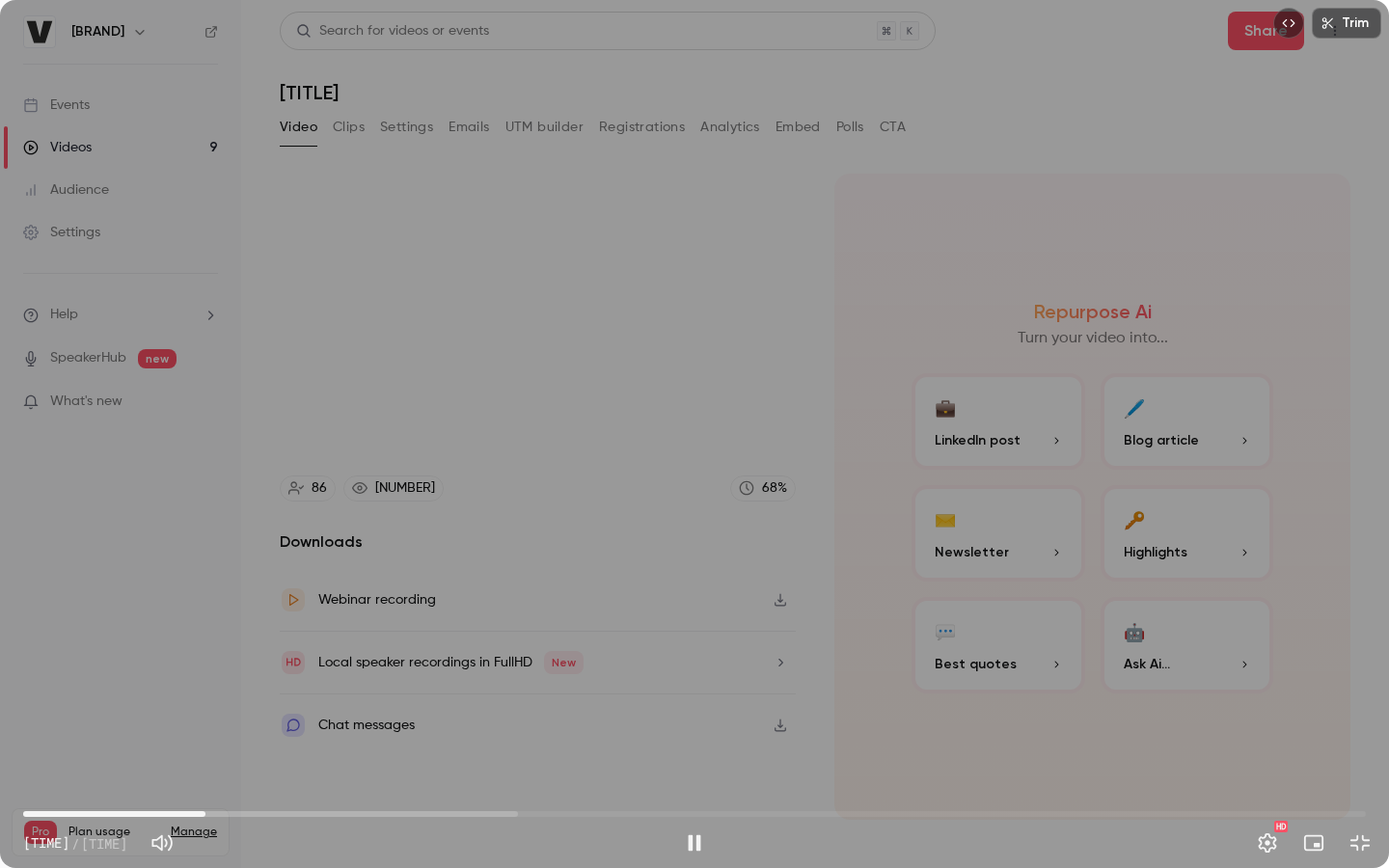 click on "[TIME]" at bounding box center [694, 814] 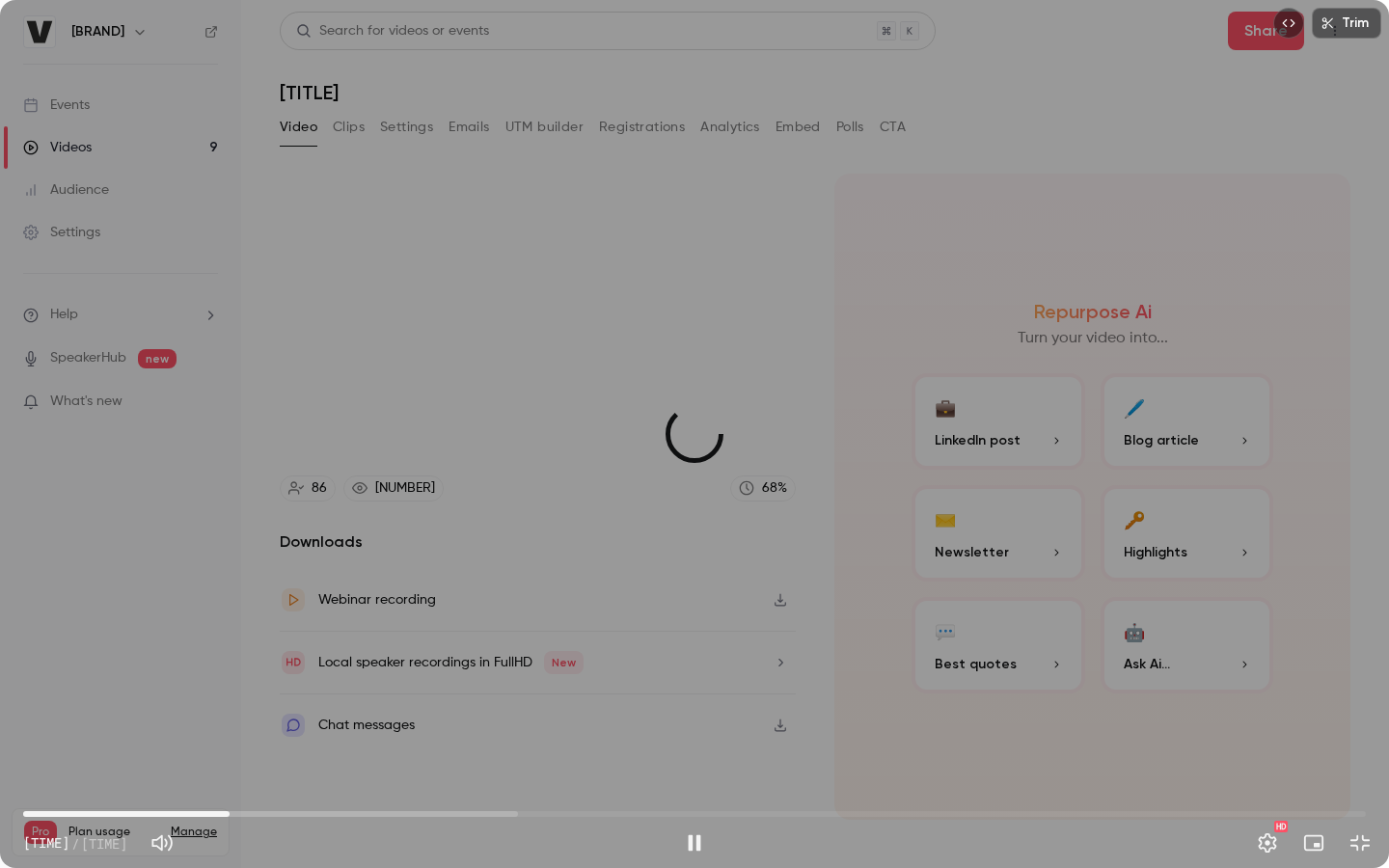 click on "[TIME]" at bounding box center [694, 814] 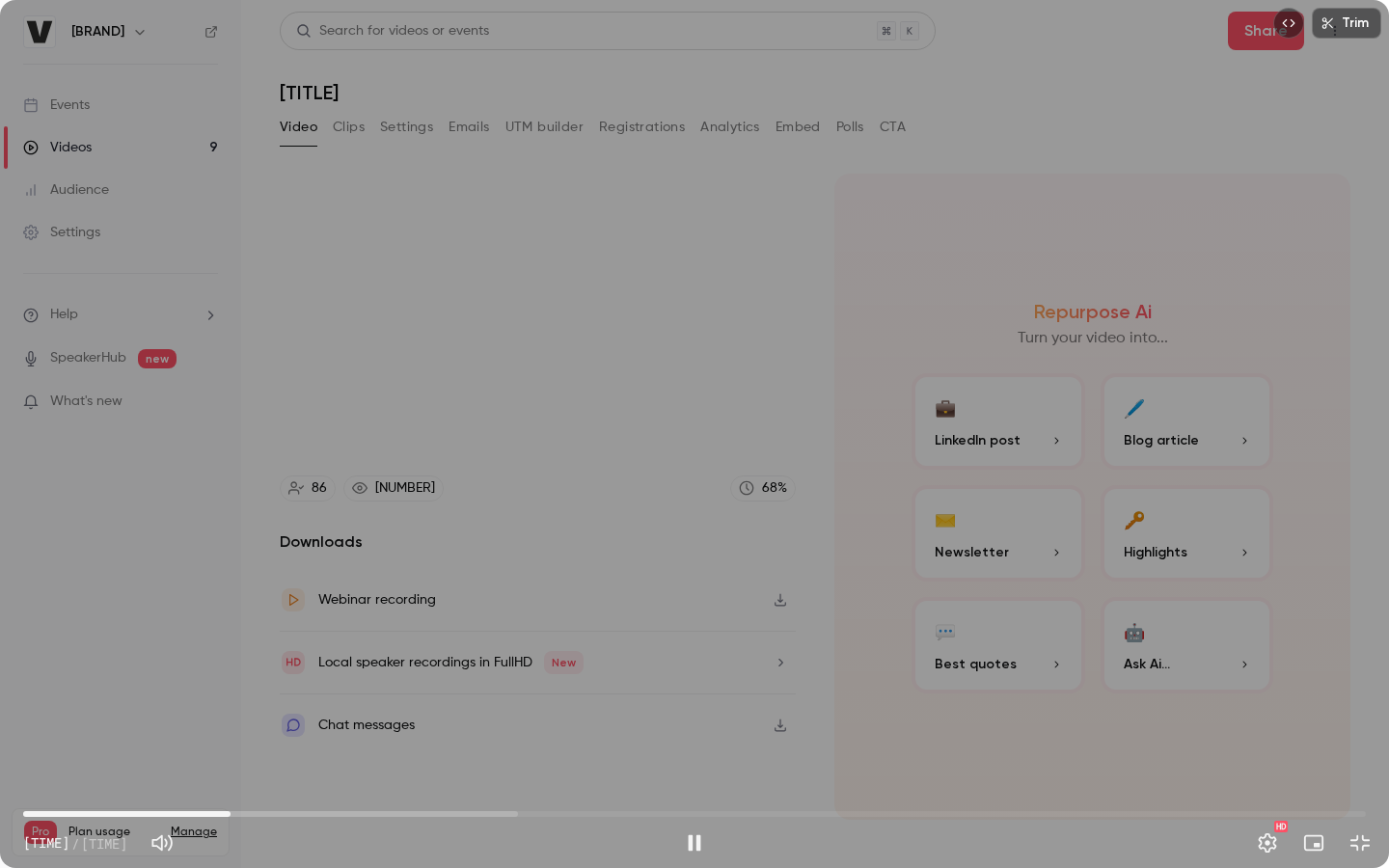 click on "Trim [TIME] [TIME] / [DURATION] HD" at bounding box center (694, 434) 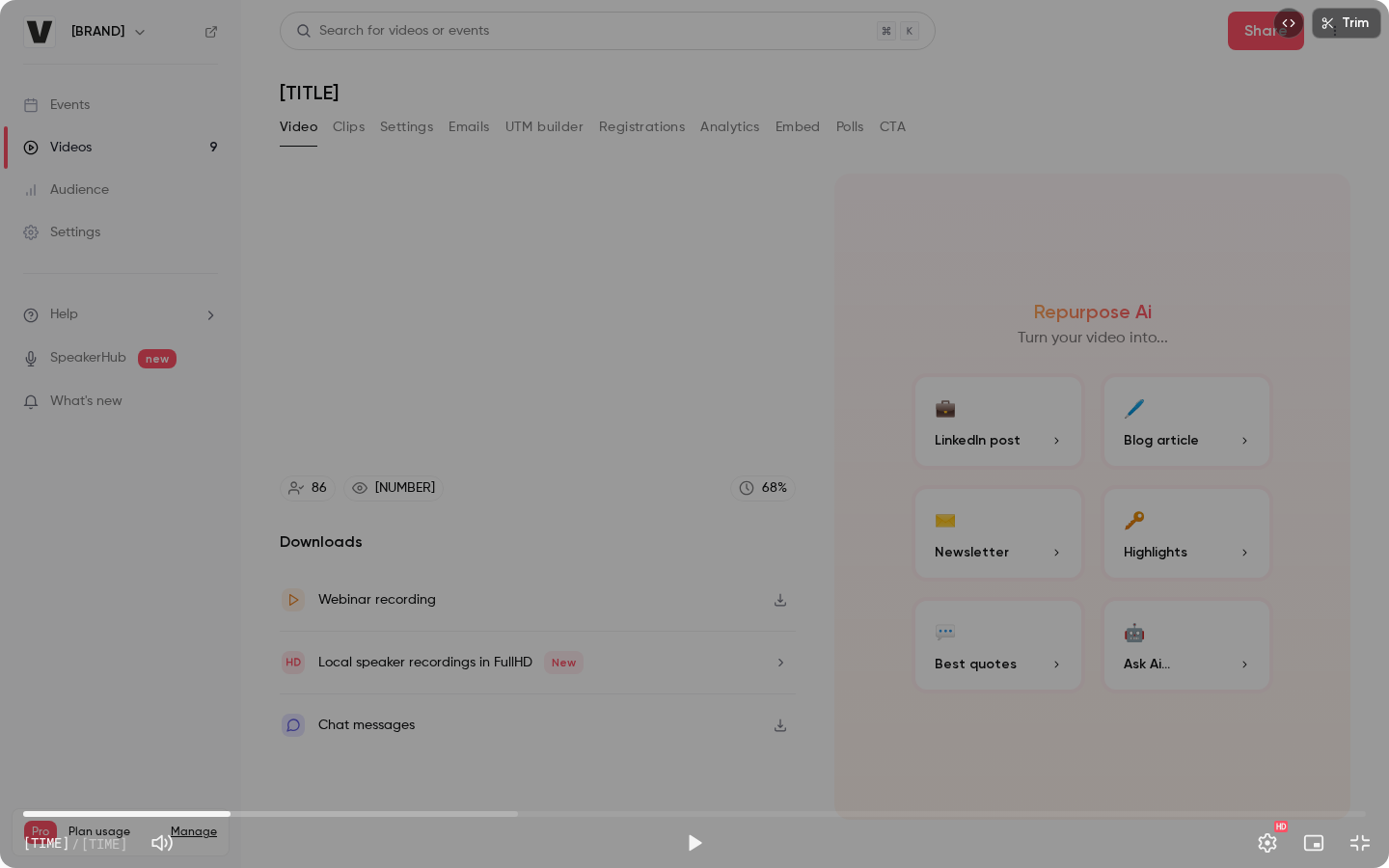 click on "Trim [TIME] [TIME] / [TIME] HD" at bounding box center (694, 434) 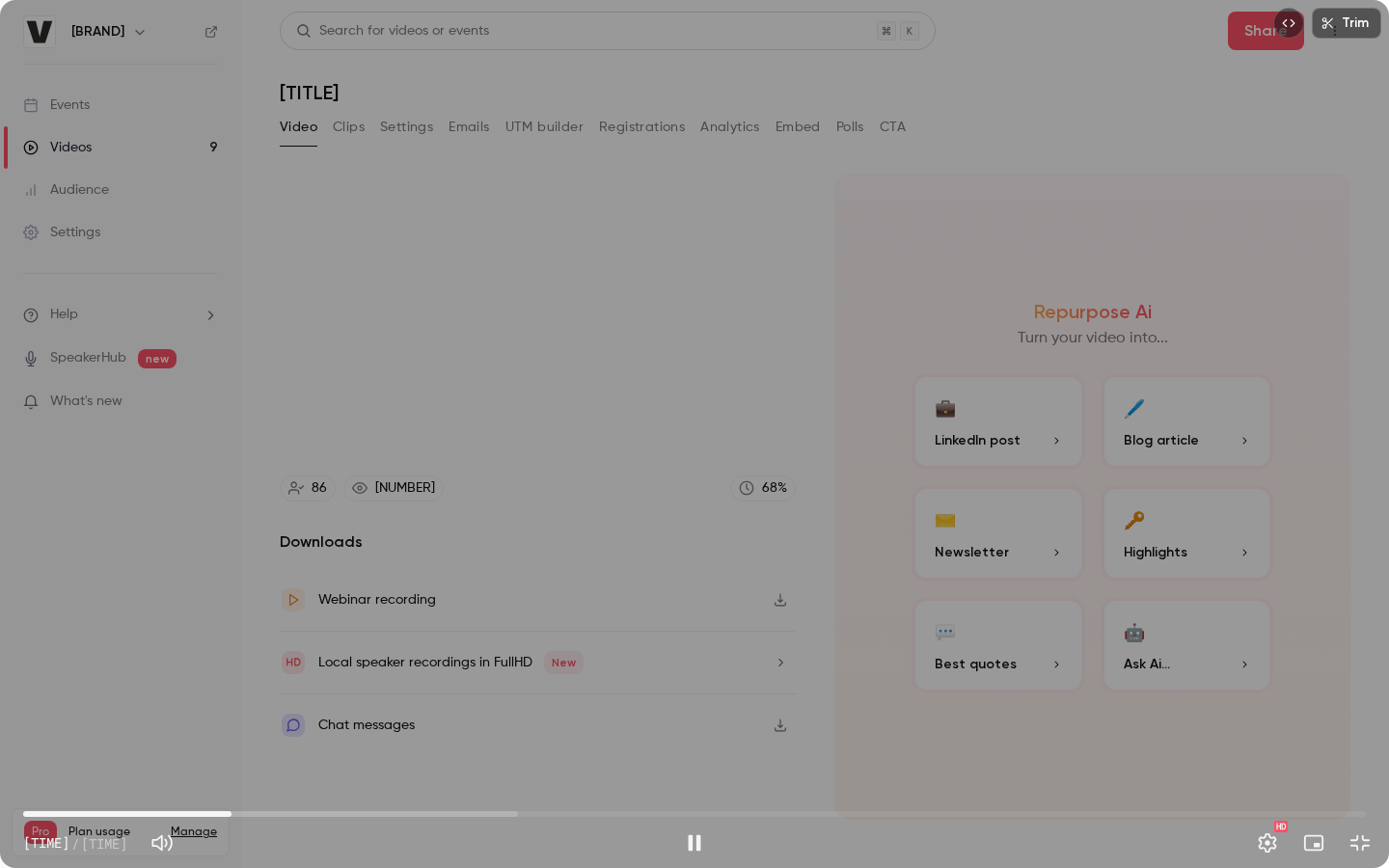 click on "Trim [TIME] [TIME] / [TIME] HD" at bounding box center (694, 434) 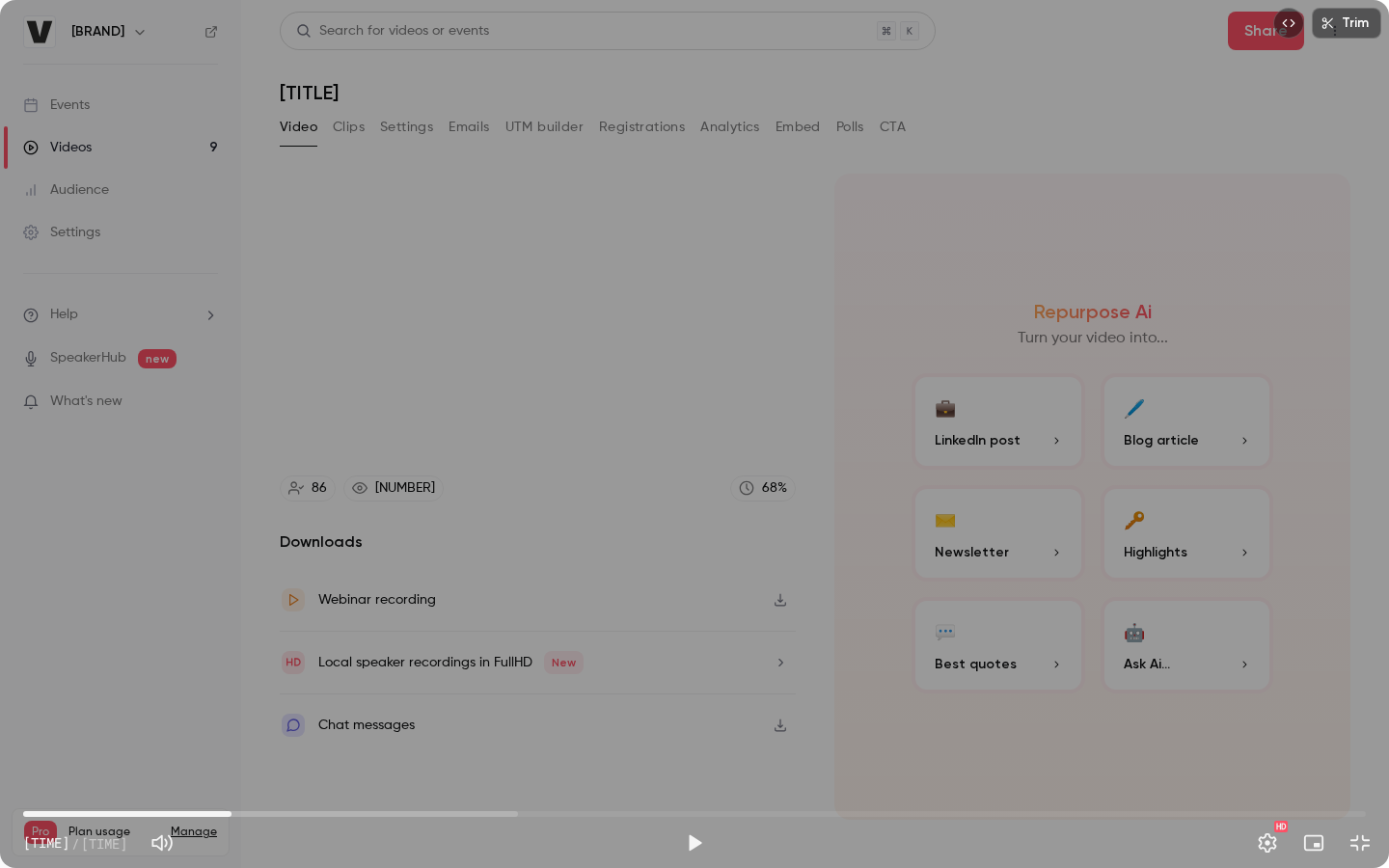 click on "Trim [TIME] [TIME] / [TIME] HD" at bounding box center [694, 434] 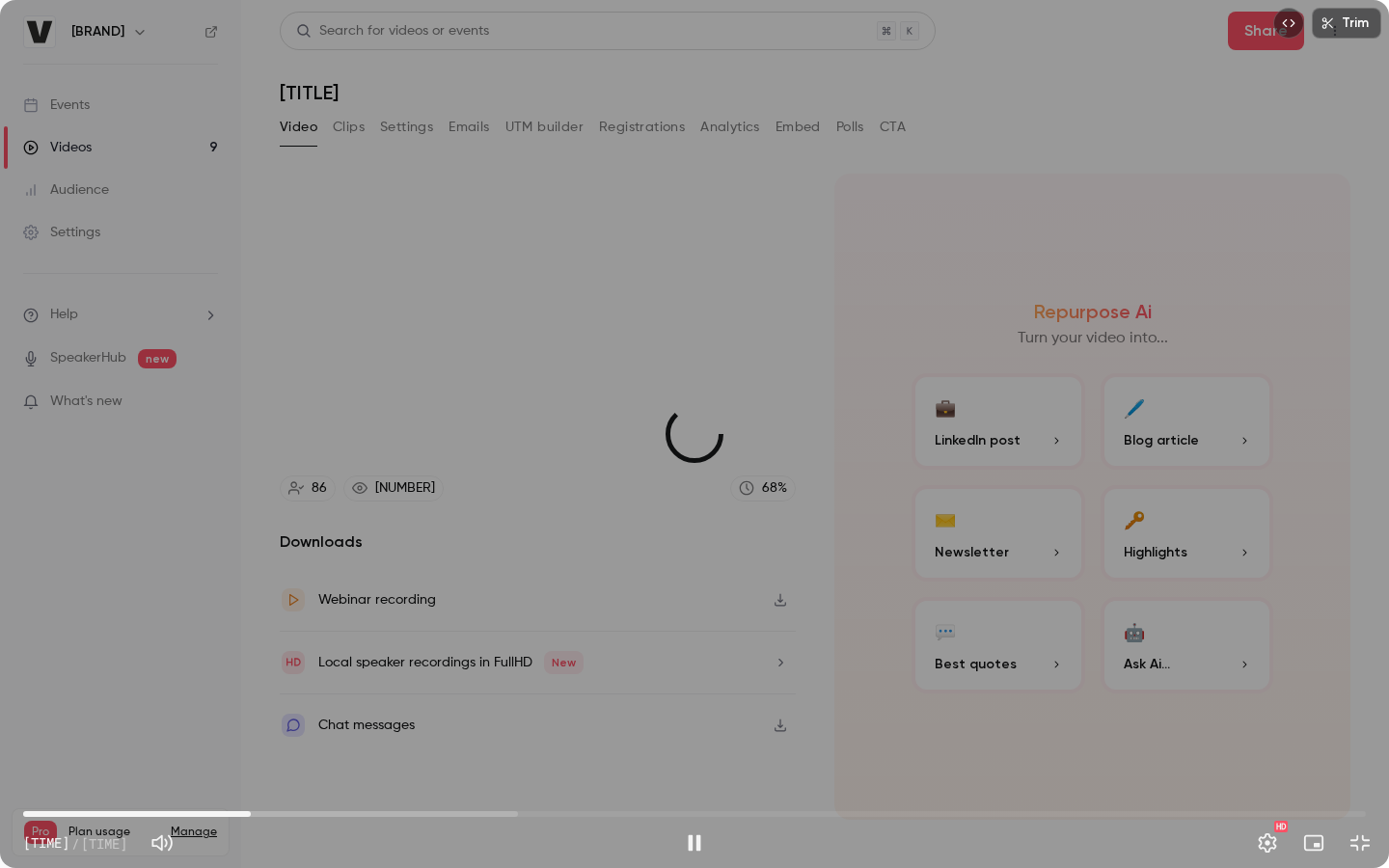 click on "[TIME]" at bounding box center [694, 814] 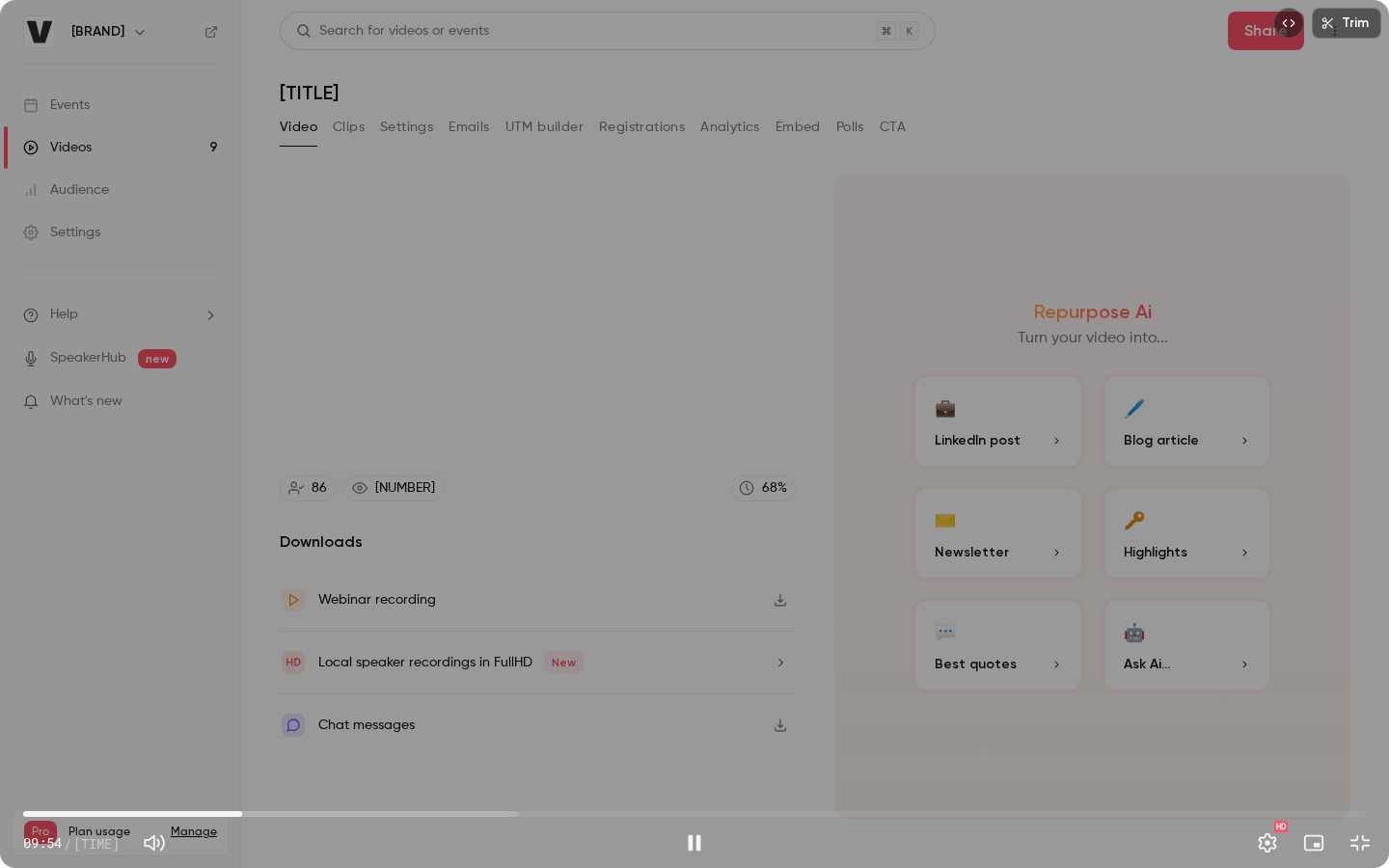 click on "09:54" at bounding box center (242, 814) 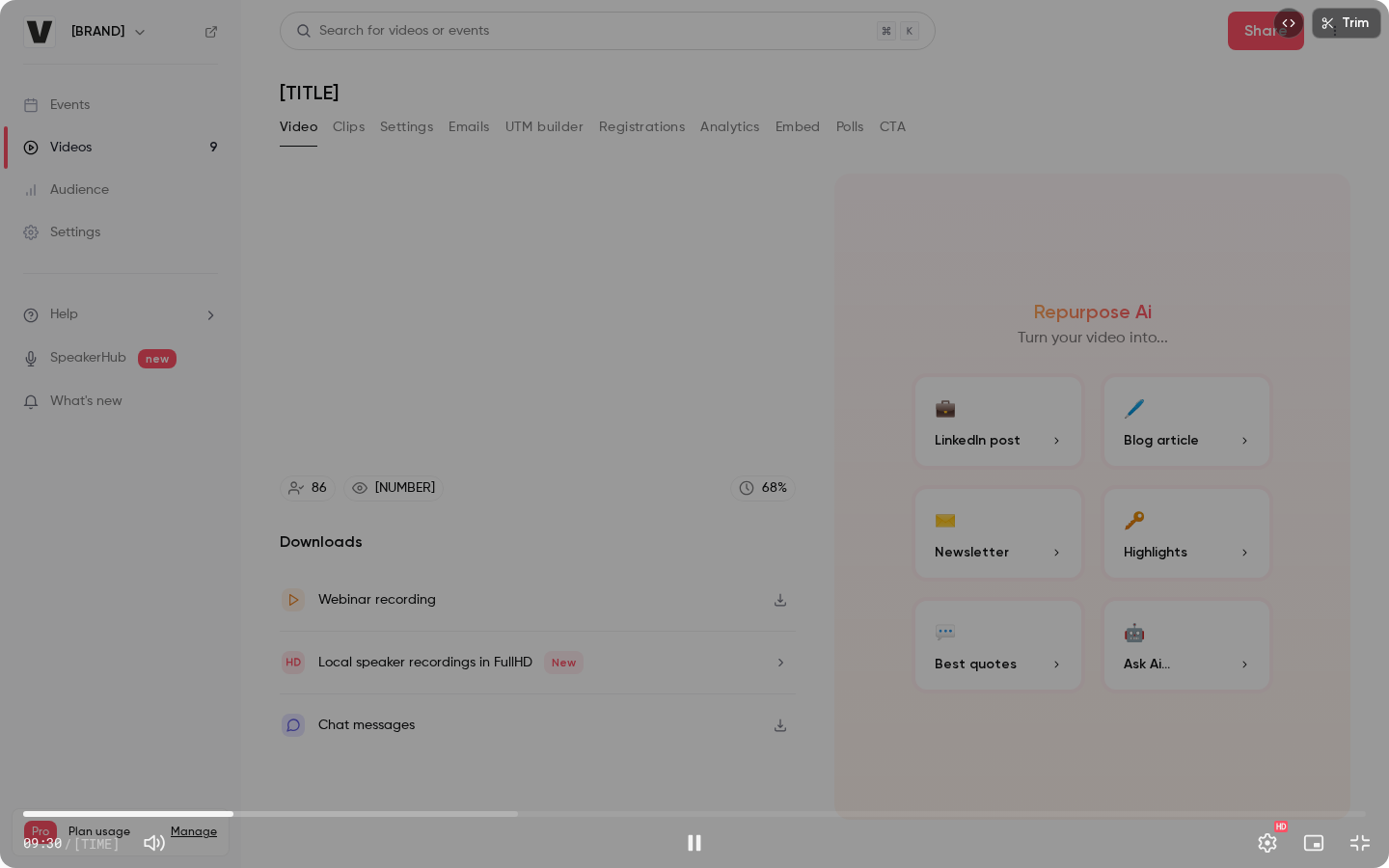 click on "09:30" at bounding box center (233, 814) 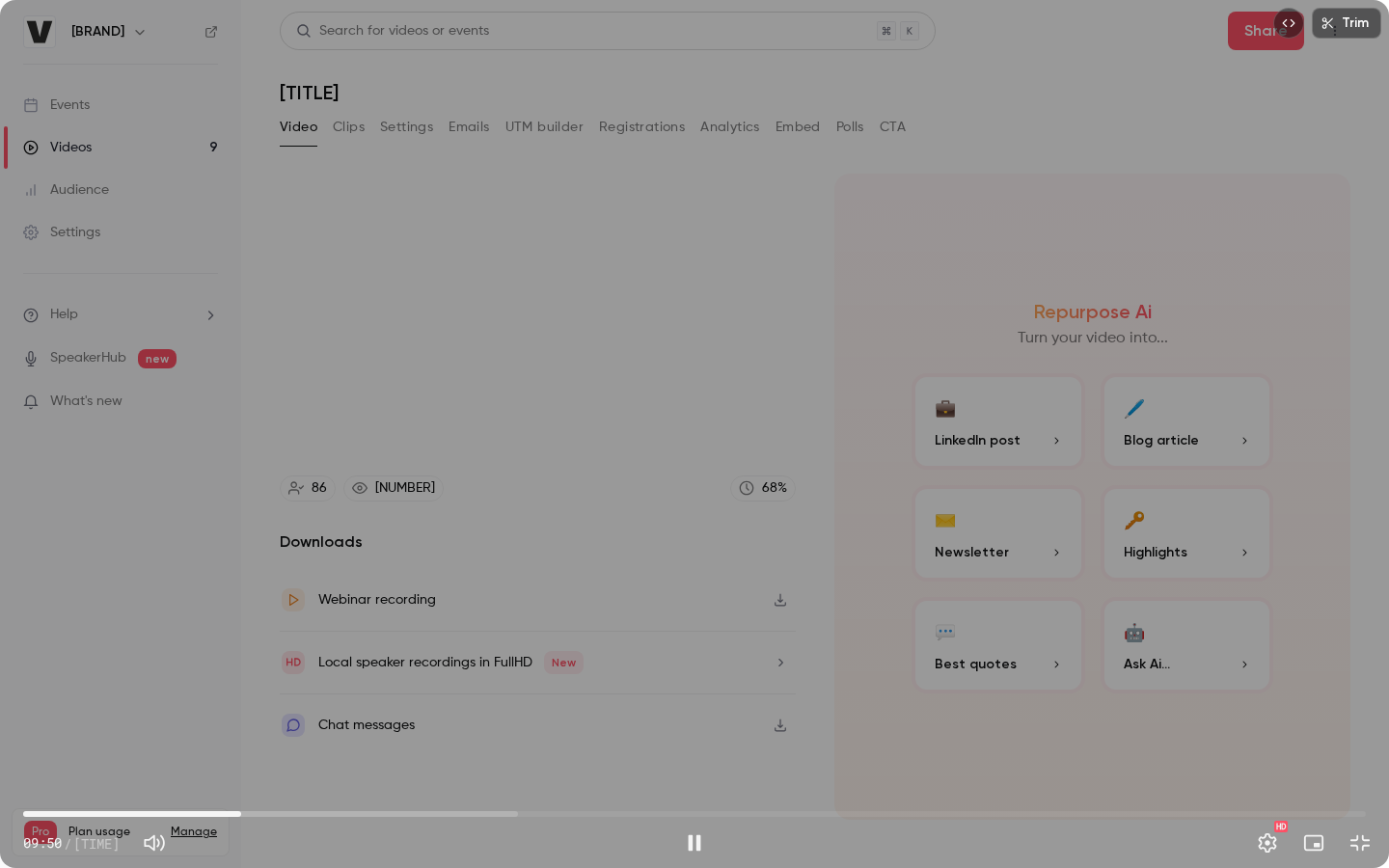 click on "Trim [TIME] [TIME] / [TIME] HD" at bounding box center [694, 434] 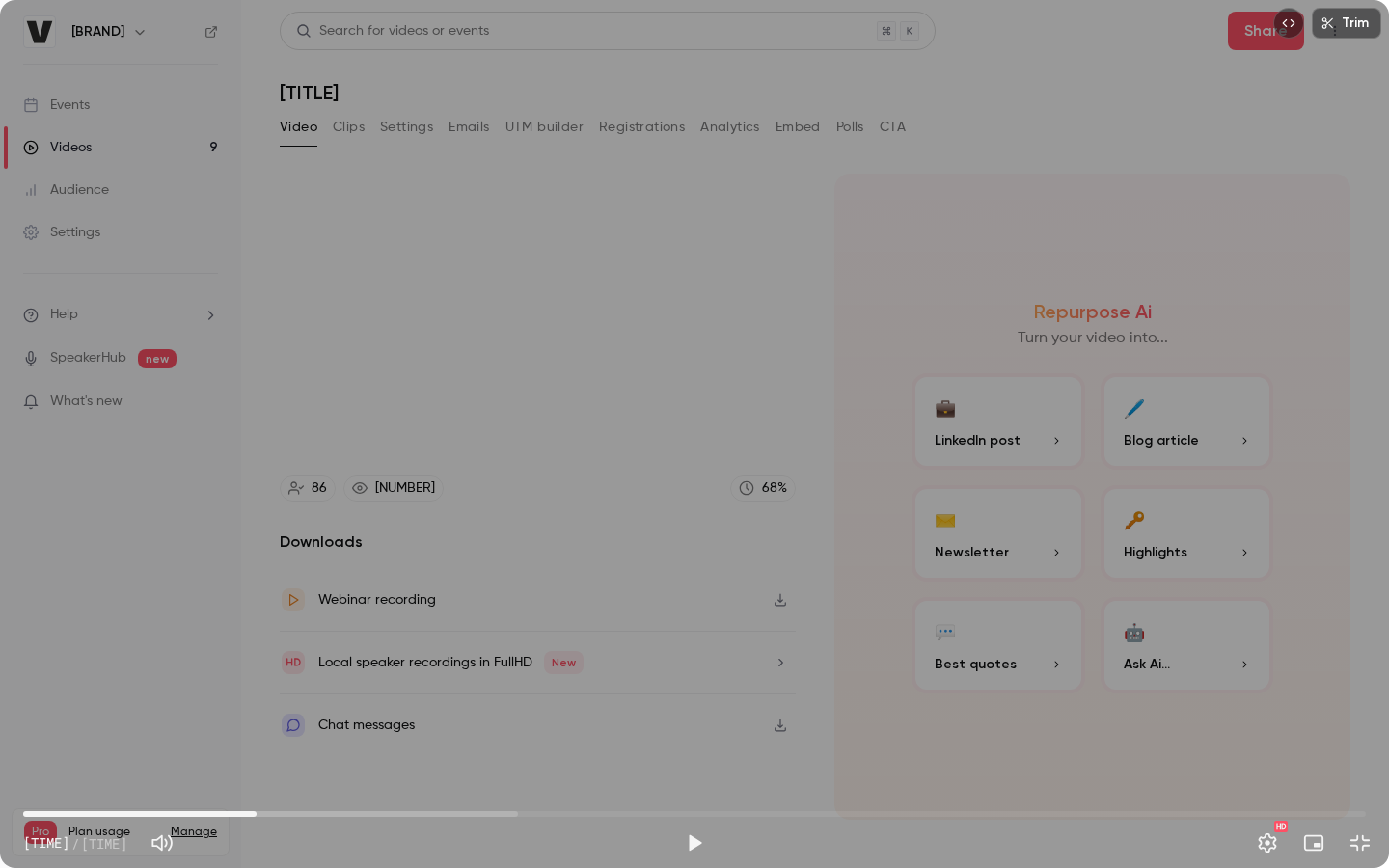 click on "[TIME]" at bounding box center [694, 814] 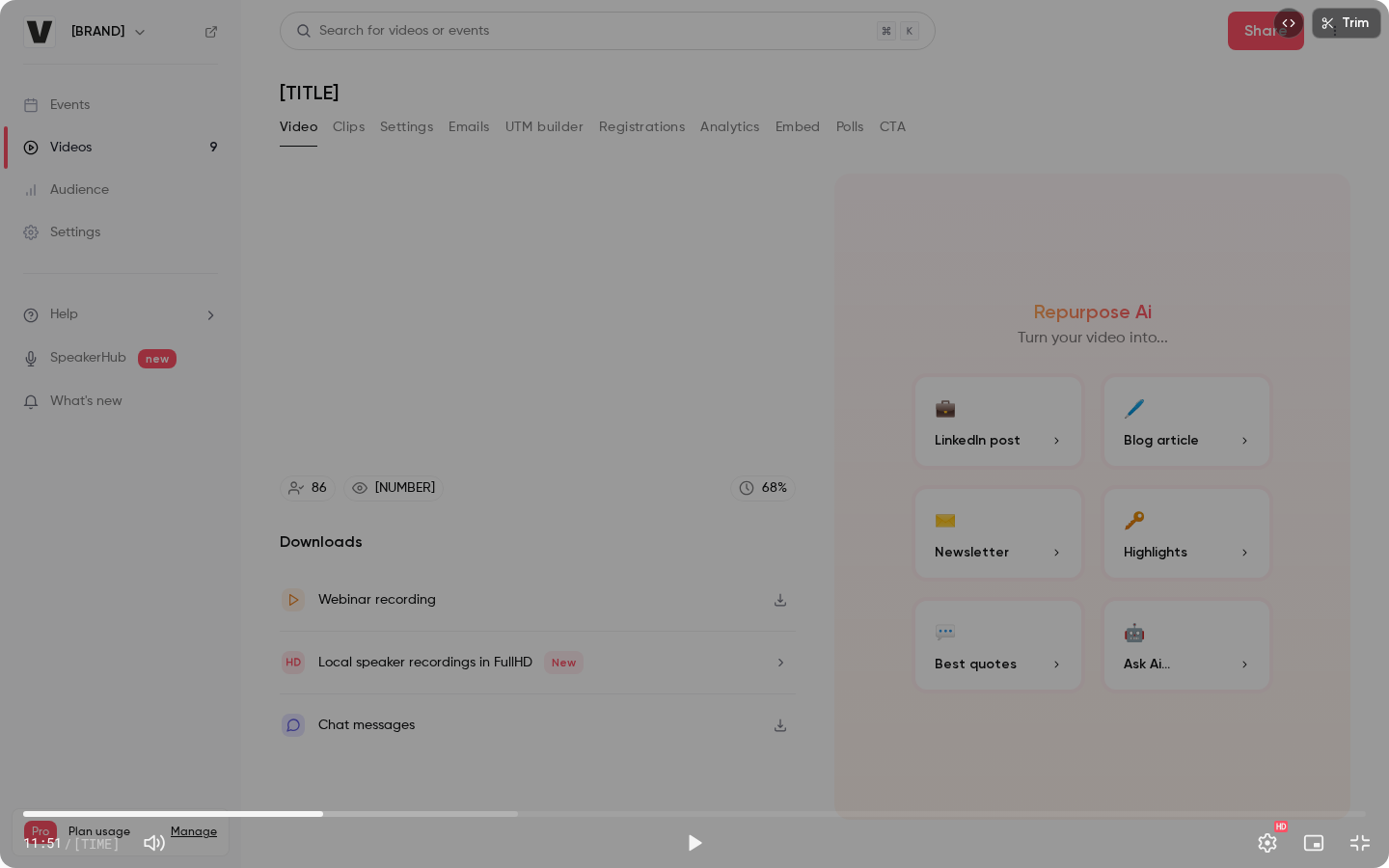 click on "[TIME]" at bounding box center [694, 814] 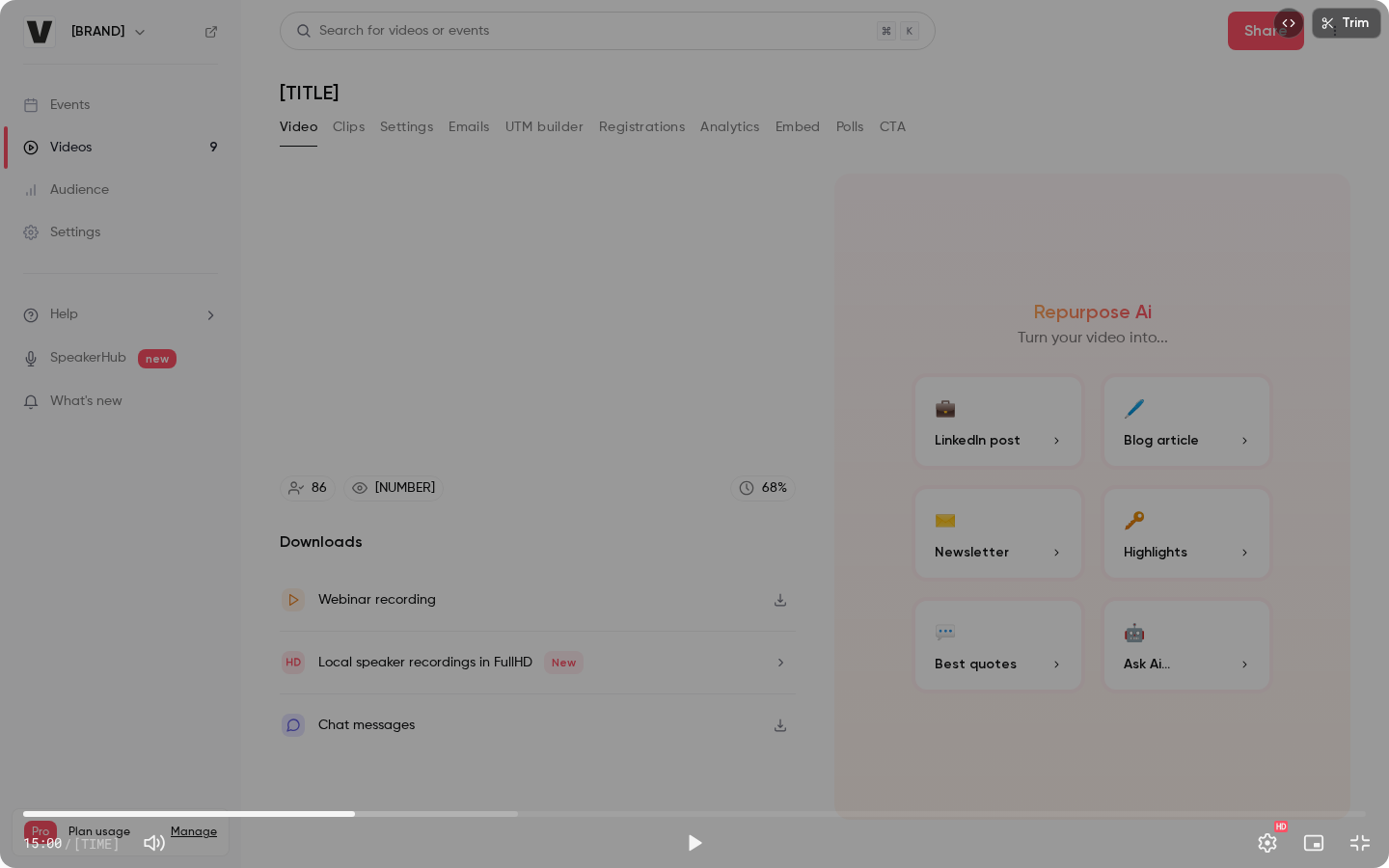 click on "15:00" at bounding box center (694, 814) 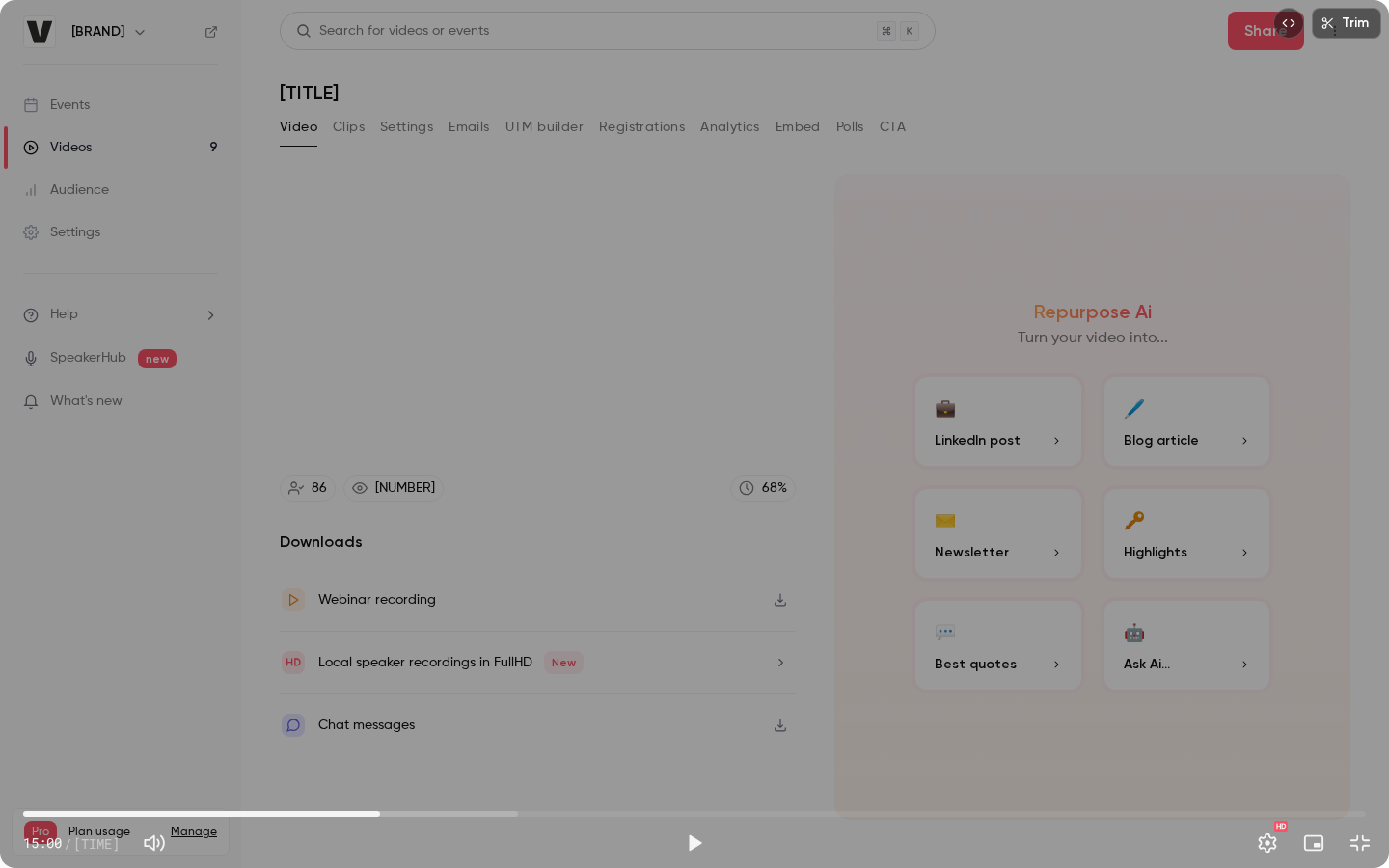 click on "[TIME]" at bounding box center [694, 814] 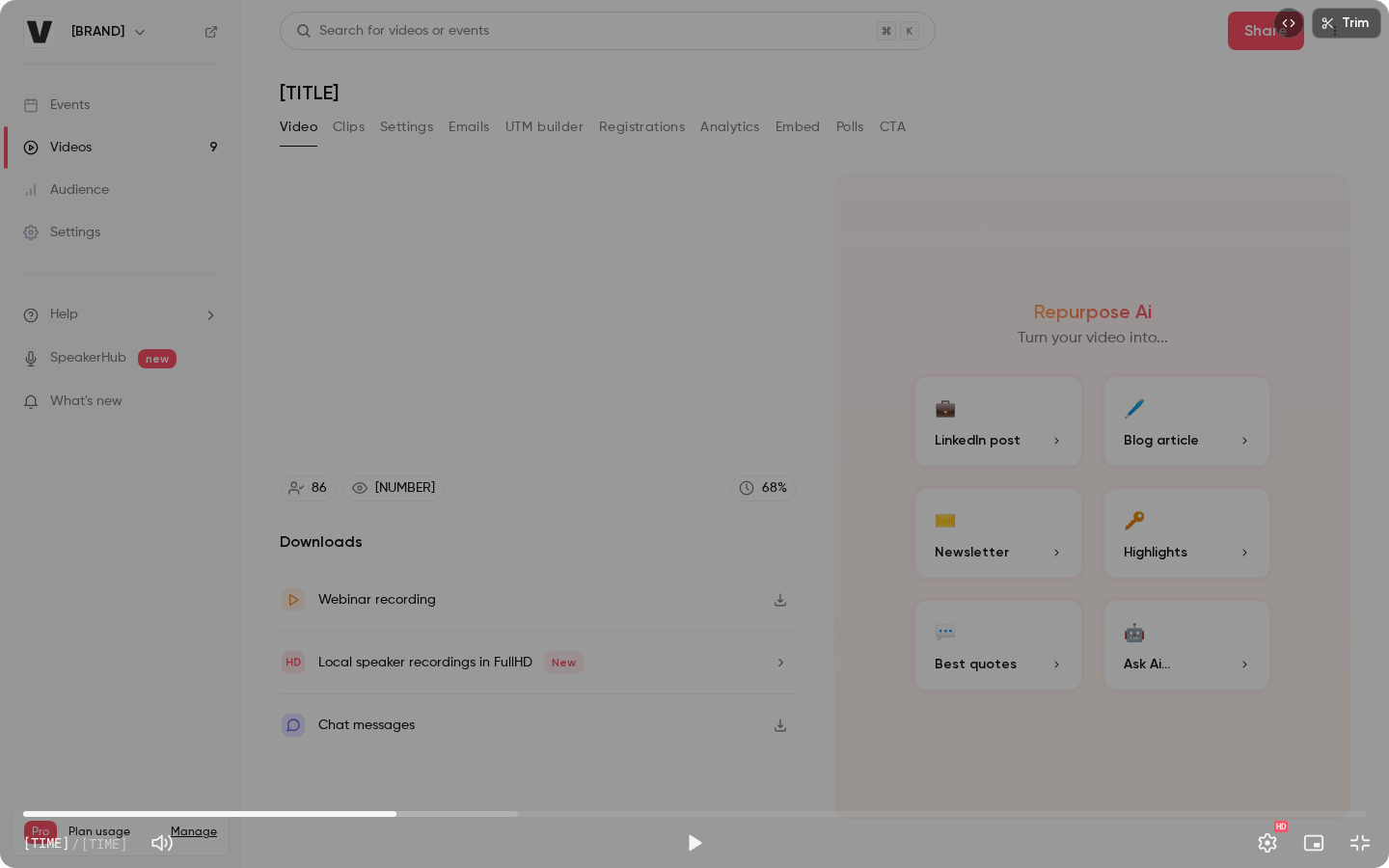 click on "[TIME]" at bounding box center [694, 814] 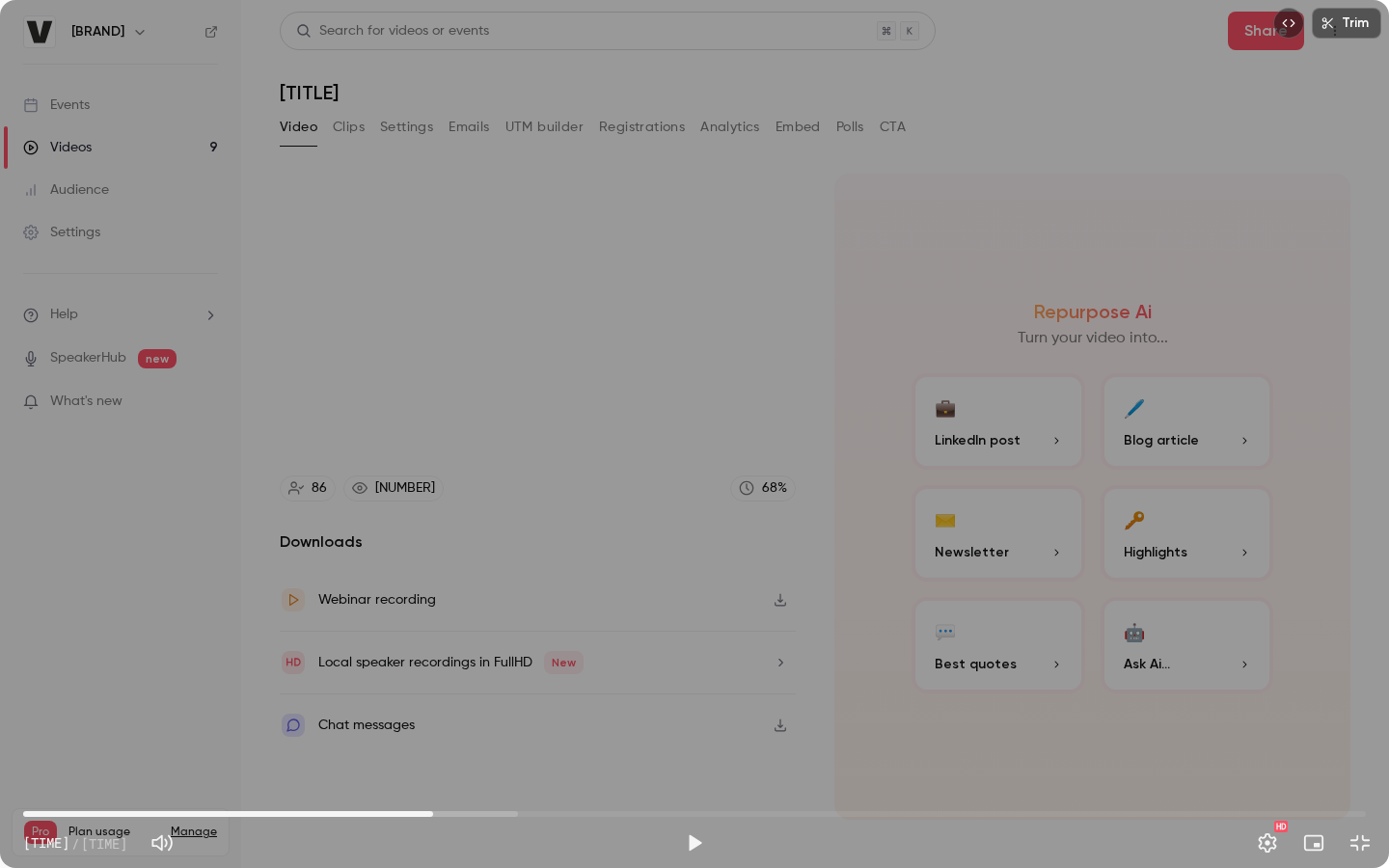 click on "[TIME]" at bounding box center [694, 814] 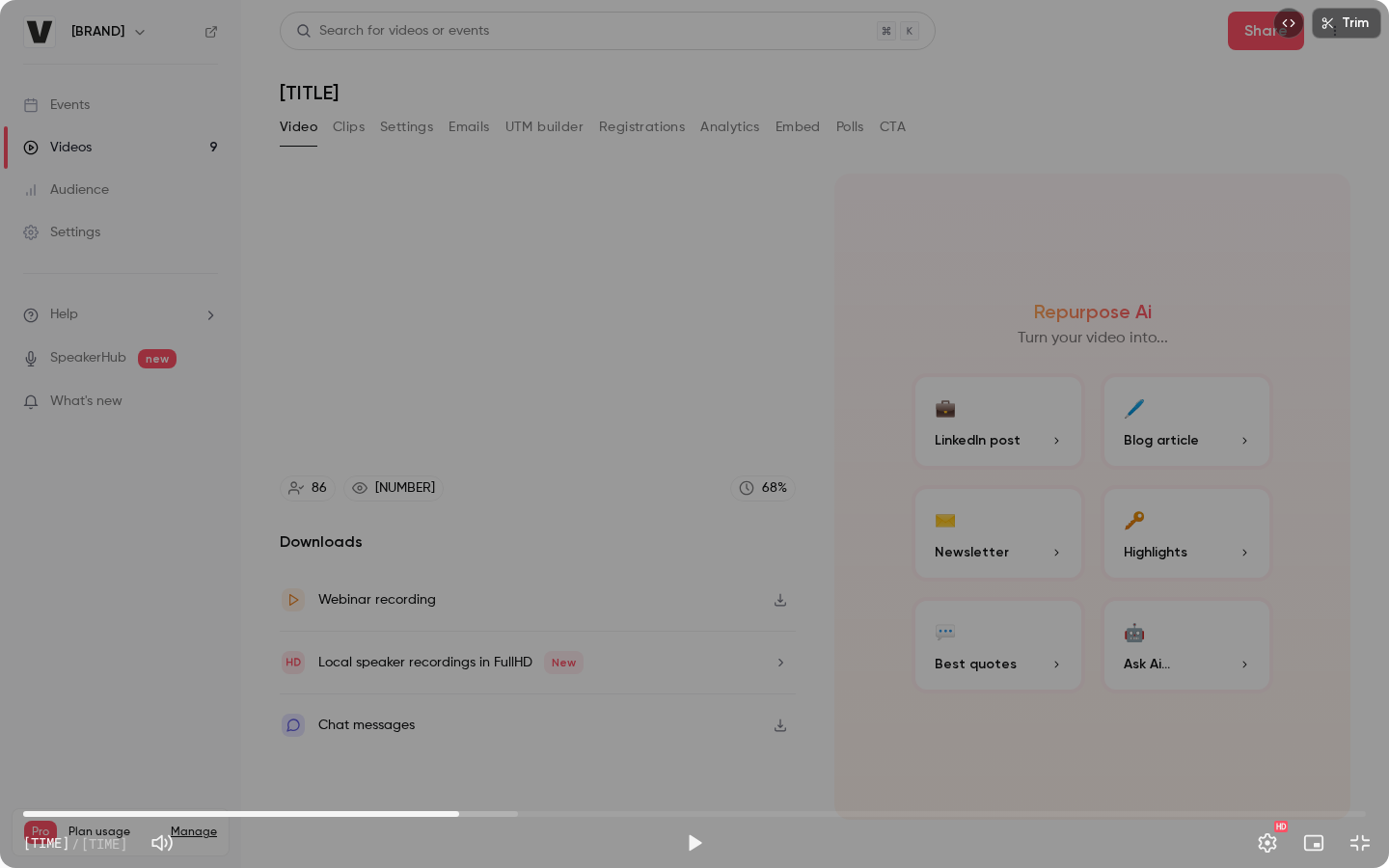 click on "[TIME]" at bounding box center [694, 814] 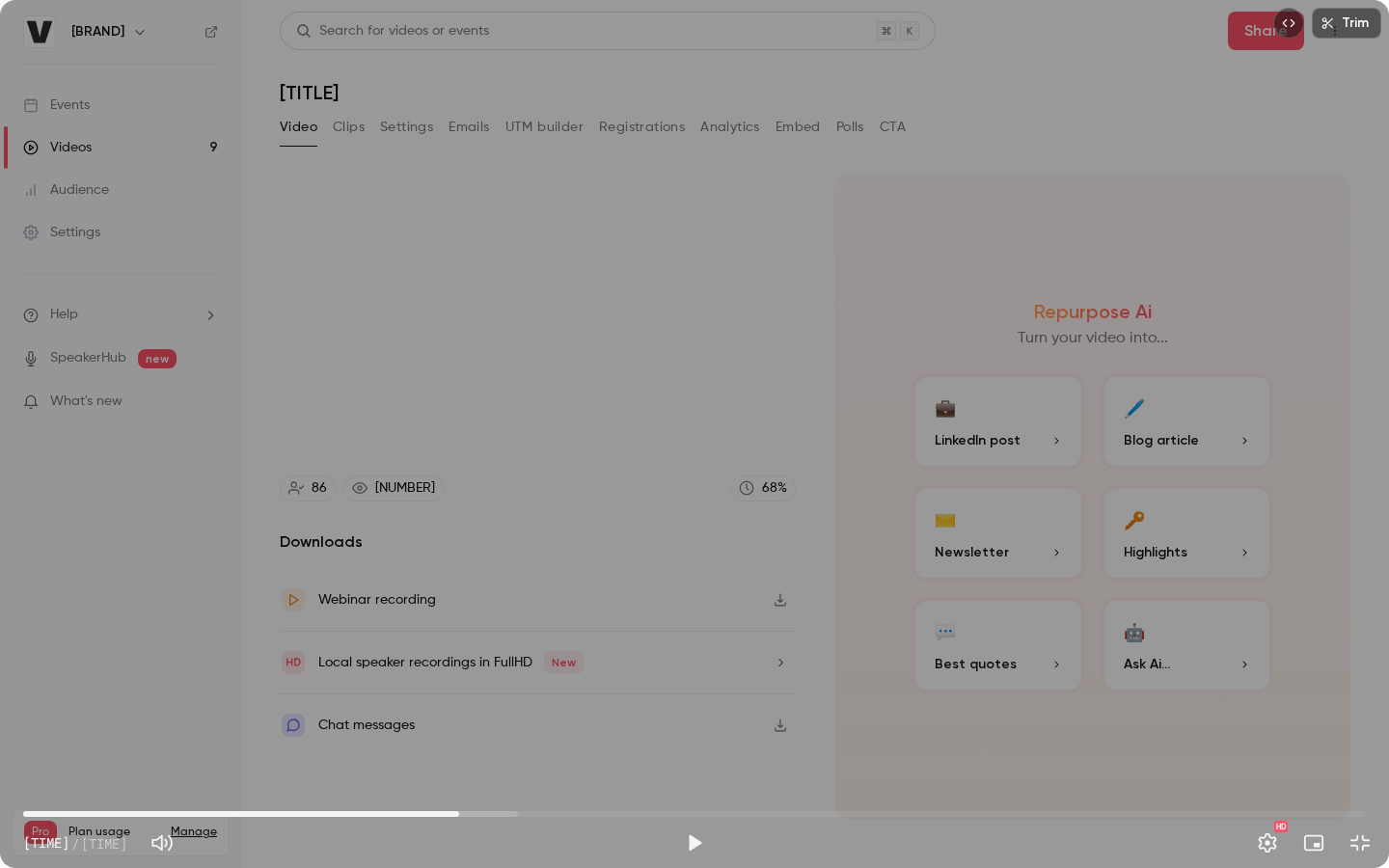 click on "[TIME]" at bounding box center (694, 814) 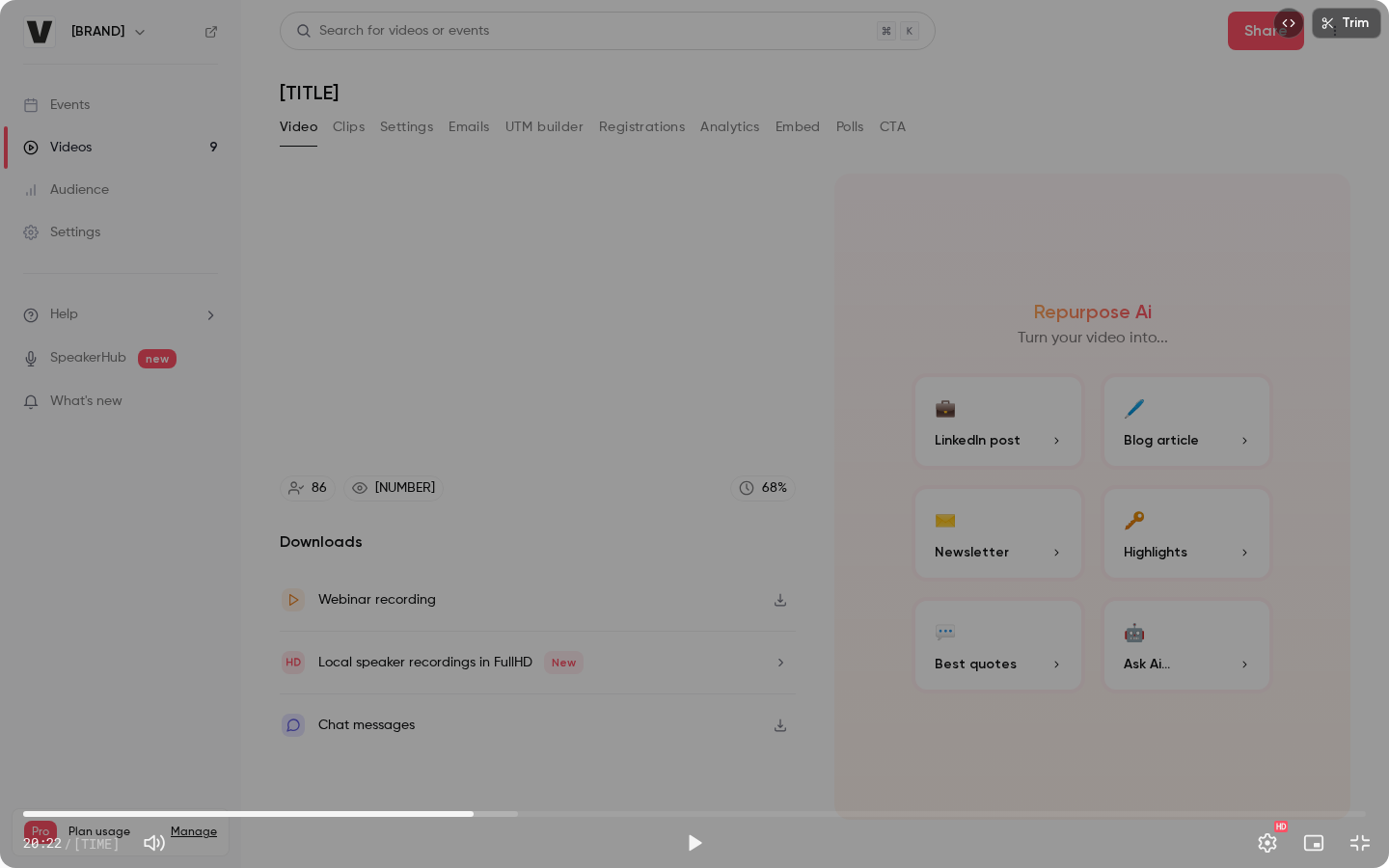 click on "20:22" at bounding box center [694, 814] 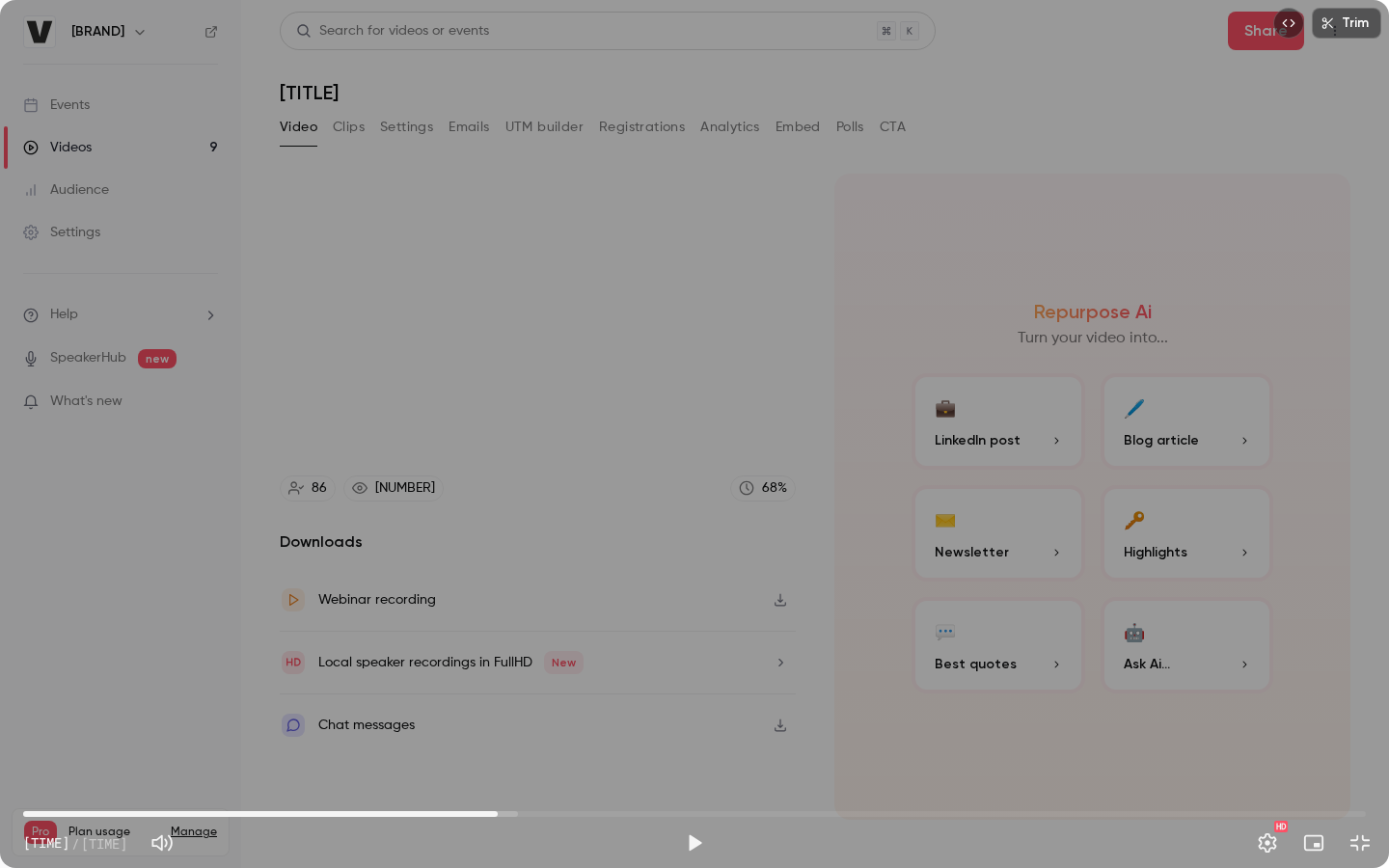 click on "[TIME]" at bounding box center (694, 814) 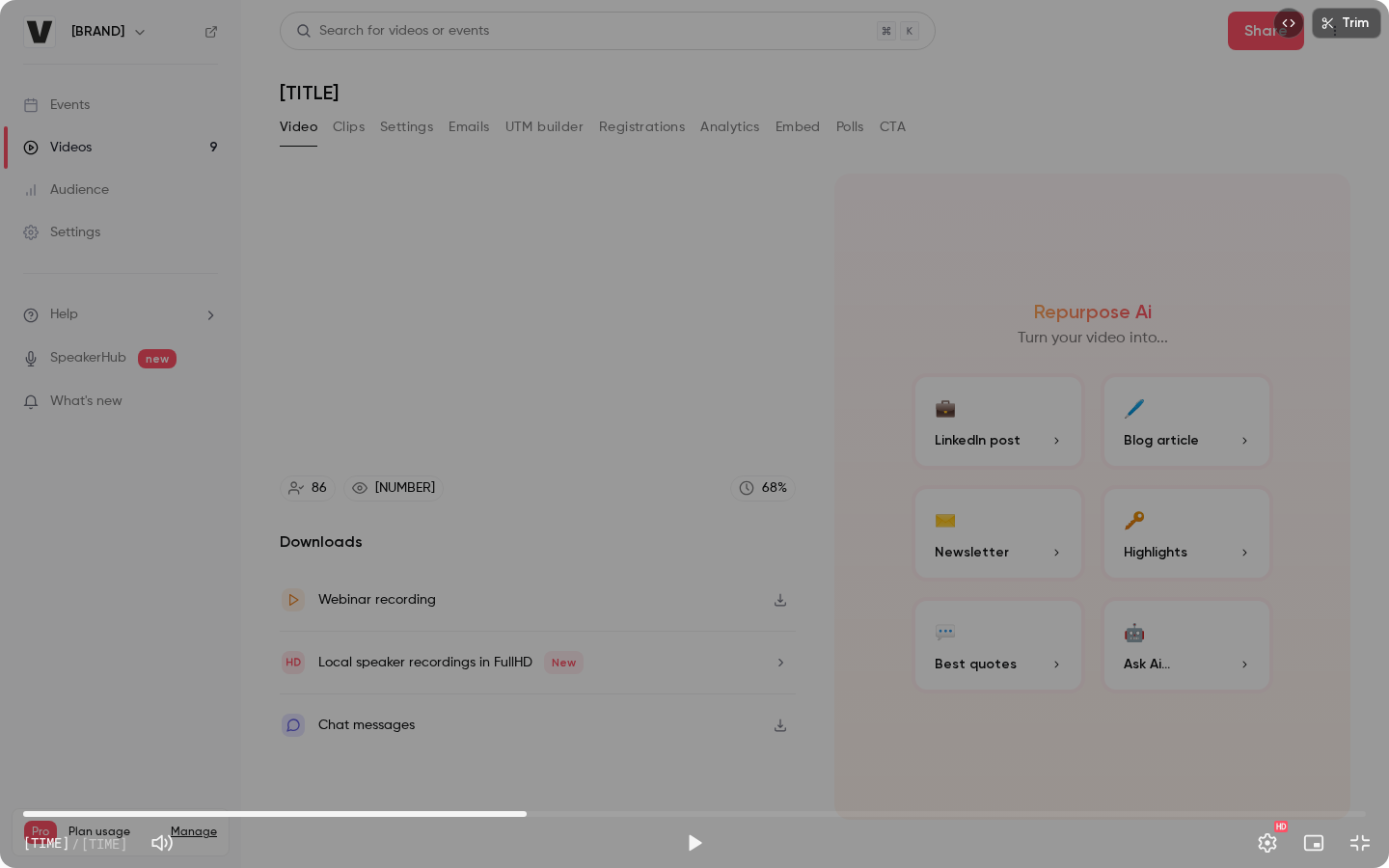 click on "[TIME]" at bounding box center (694, 814) 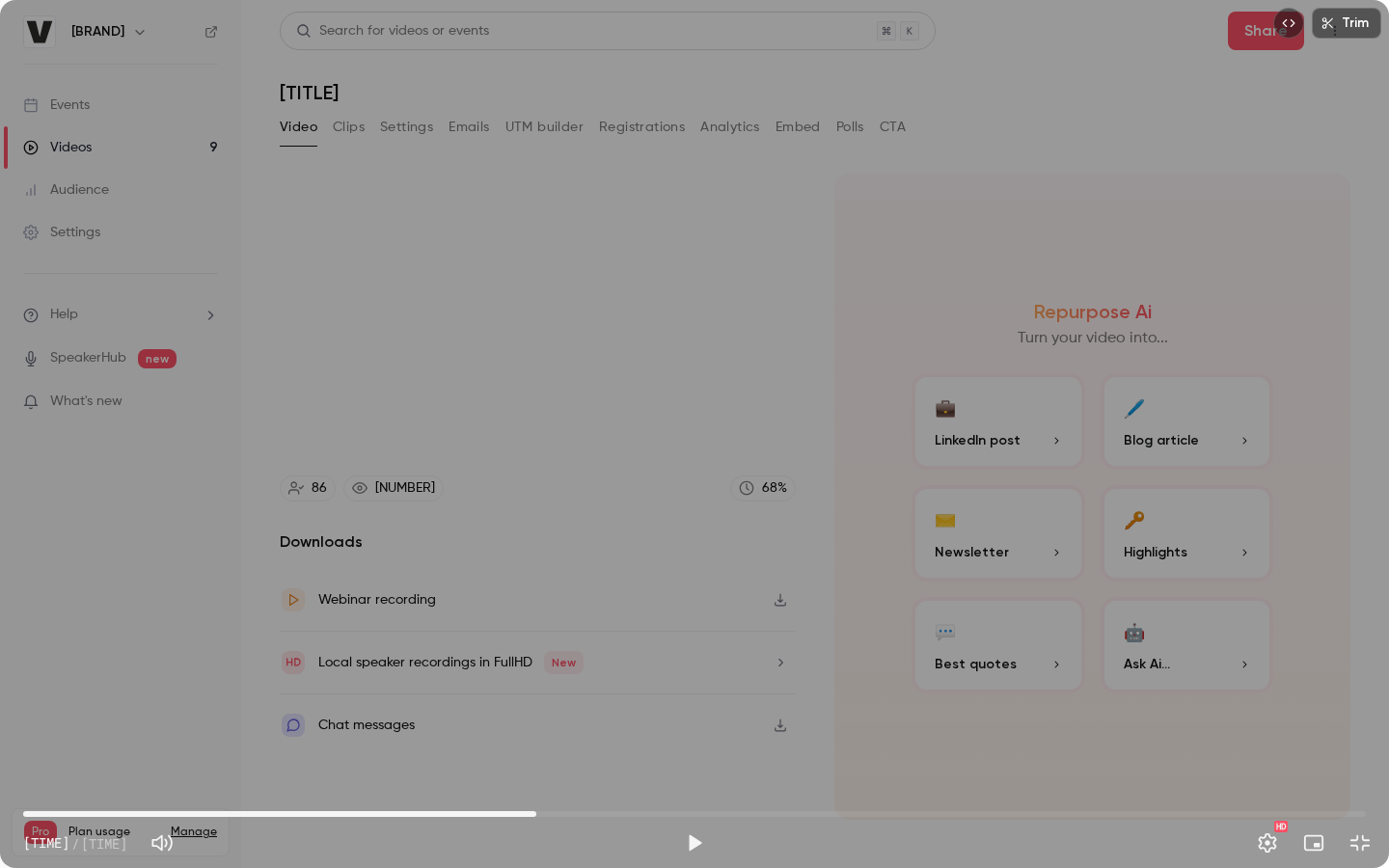 click on "23:12" at bounding box center (694, 814) 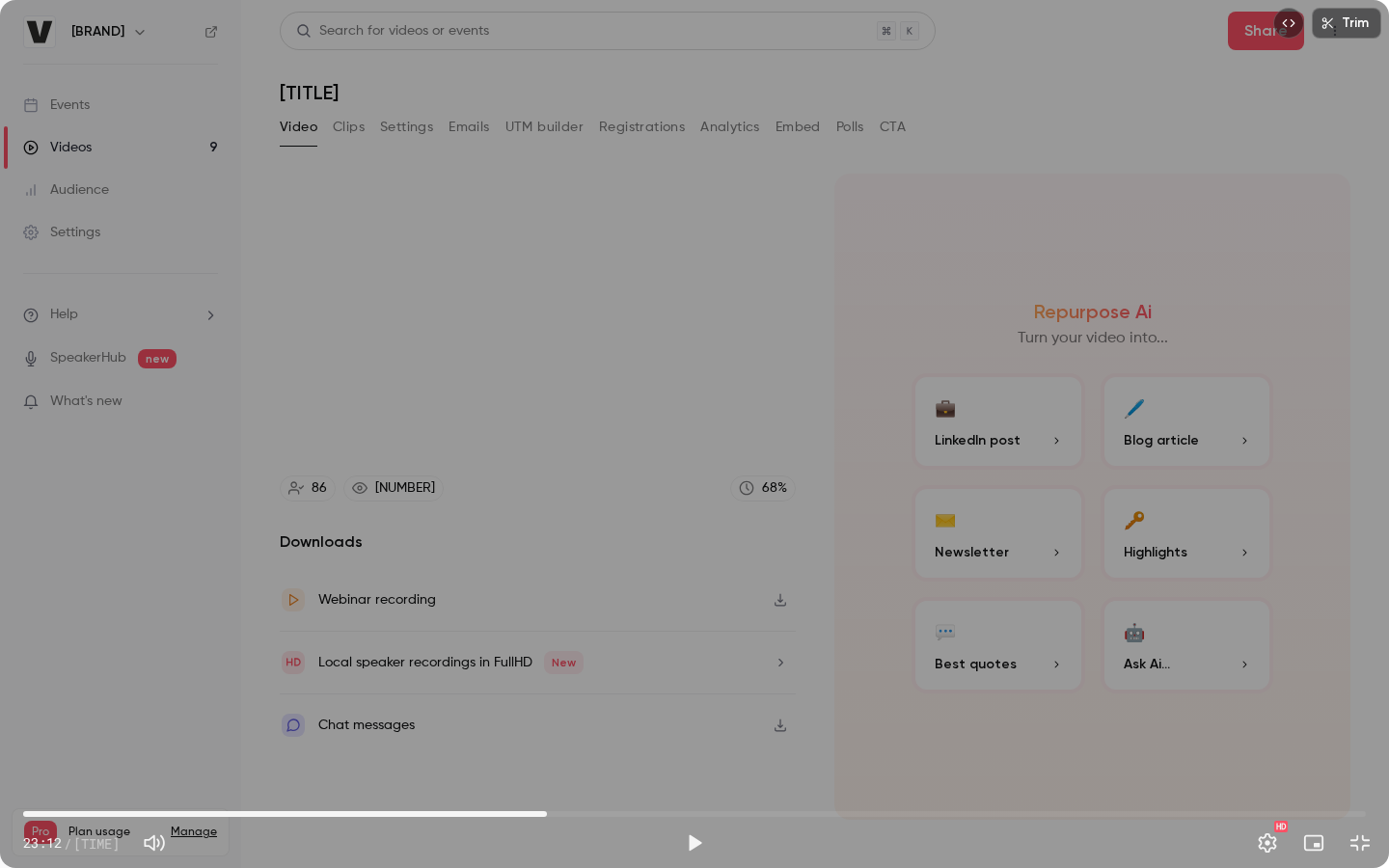 click on "[TIME]" at bounding box center [694, 814] 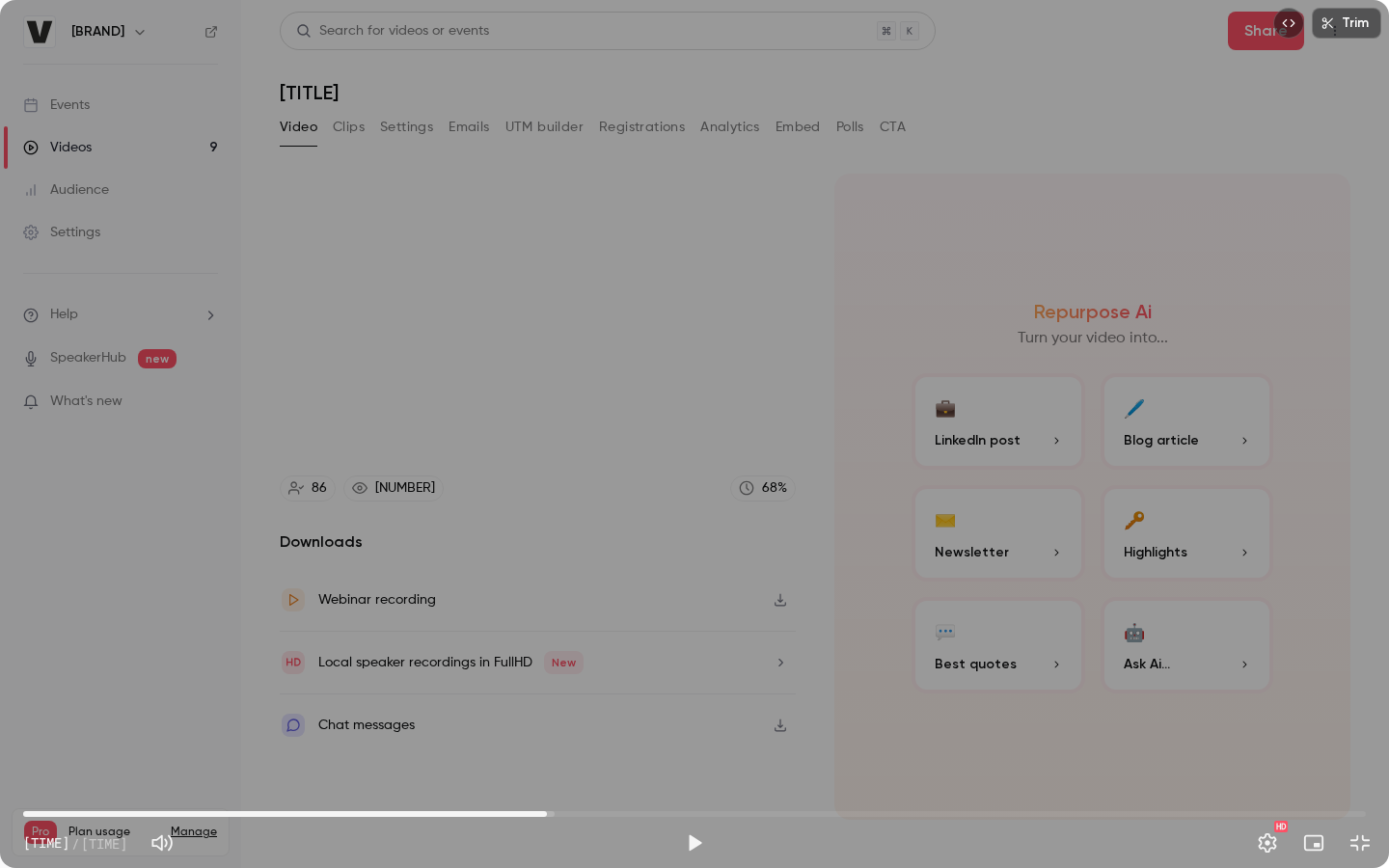 click on "[TIME]" at bounding box center [694, 814] 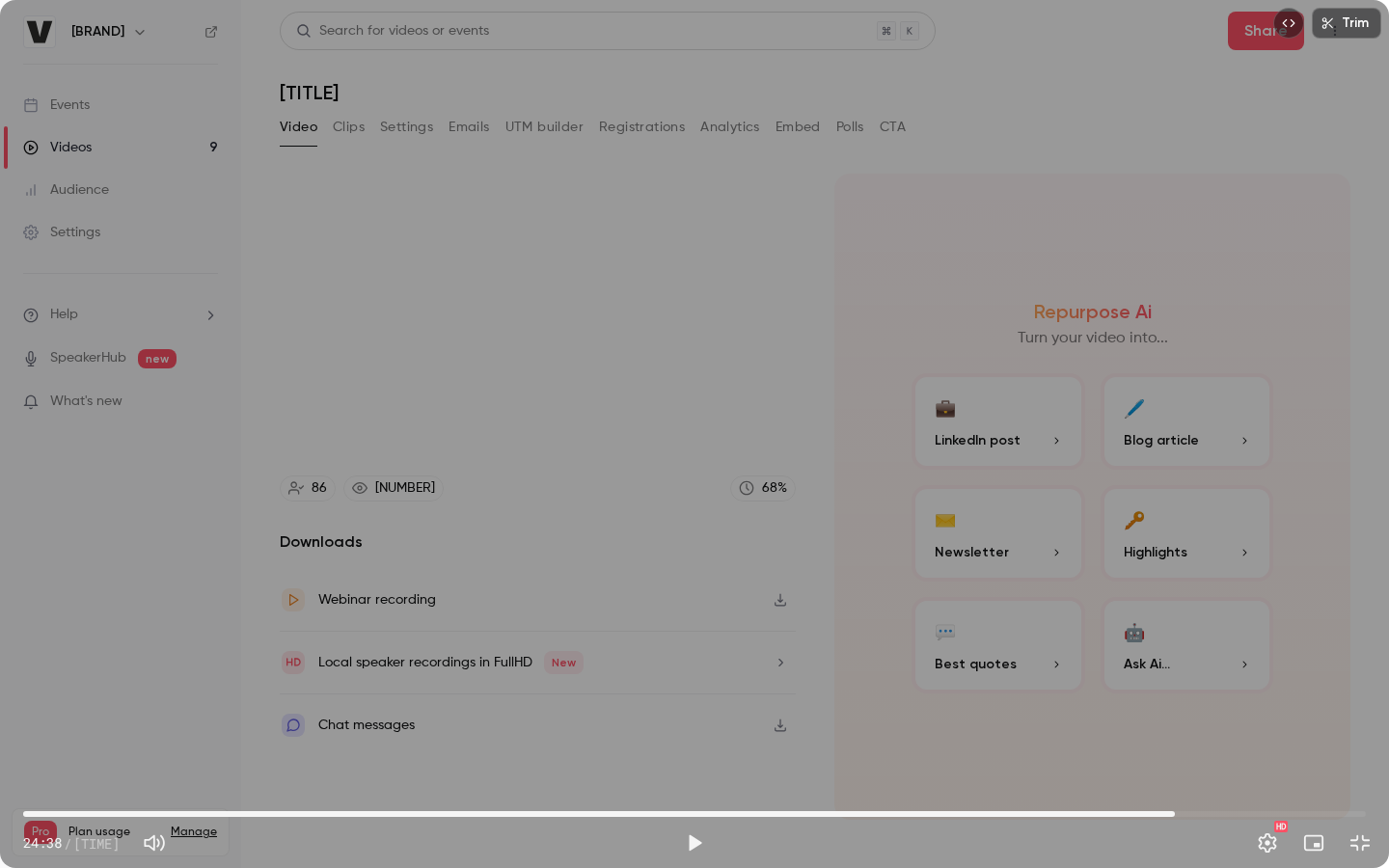 click on "[TIME]" at bounding box center (694, 814) 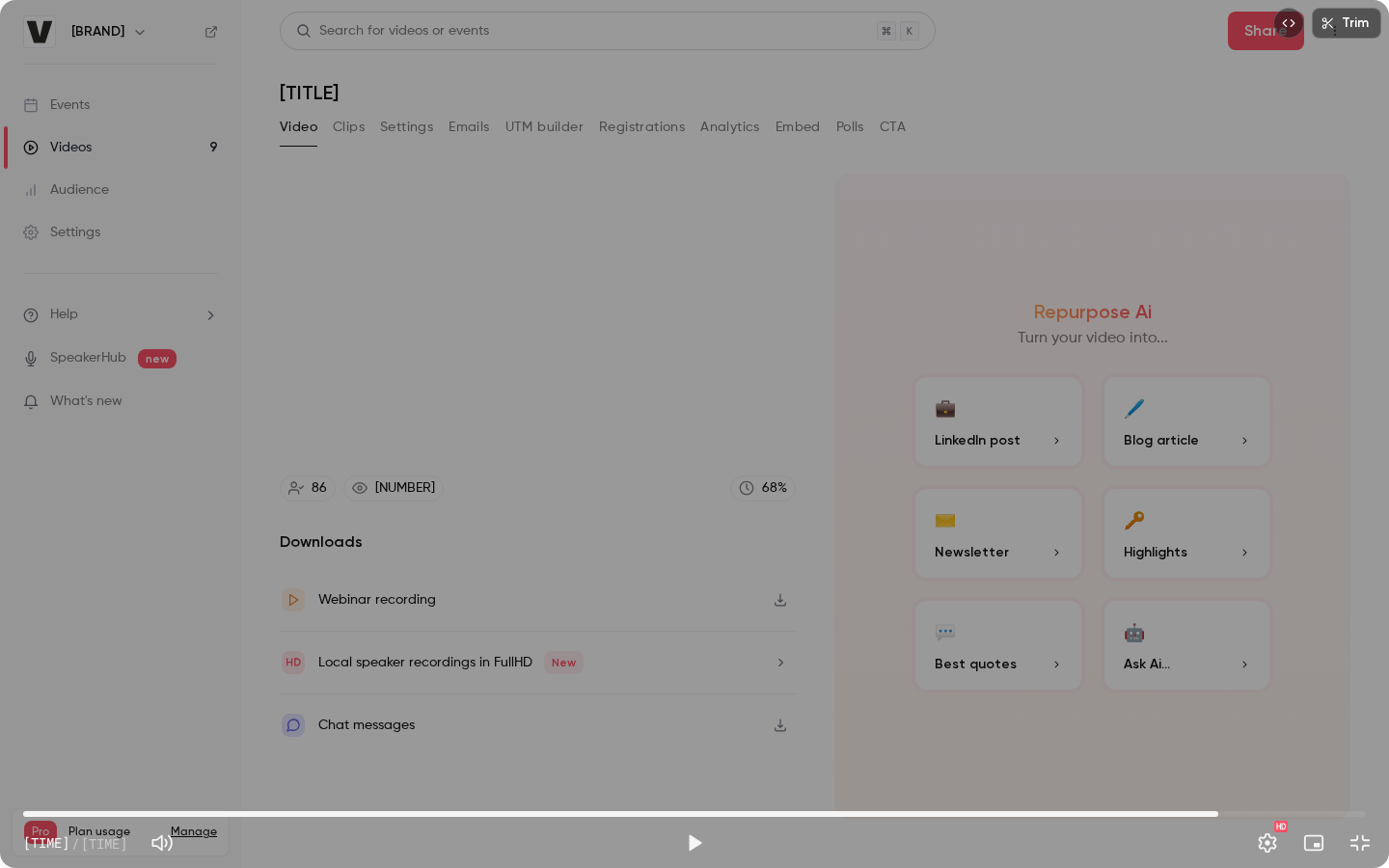 click on "[TIME]" at bounding box center (694, 814) 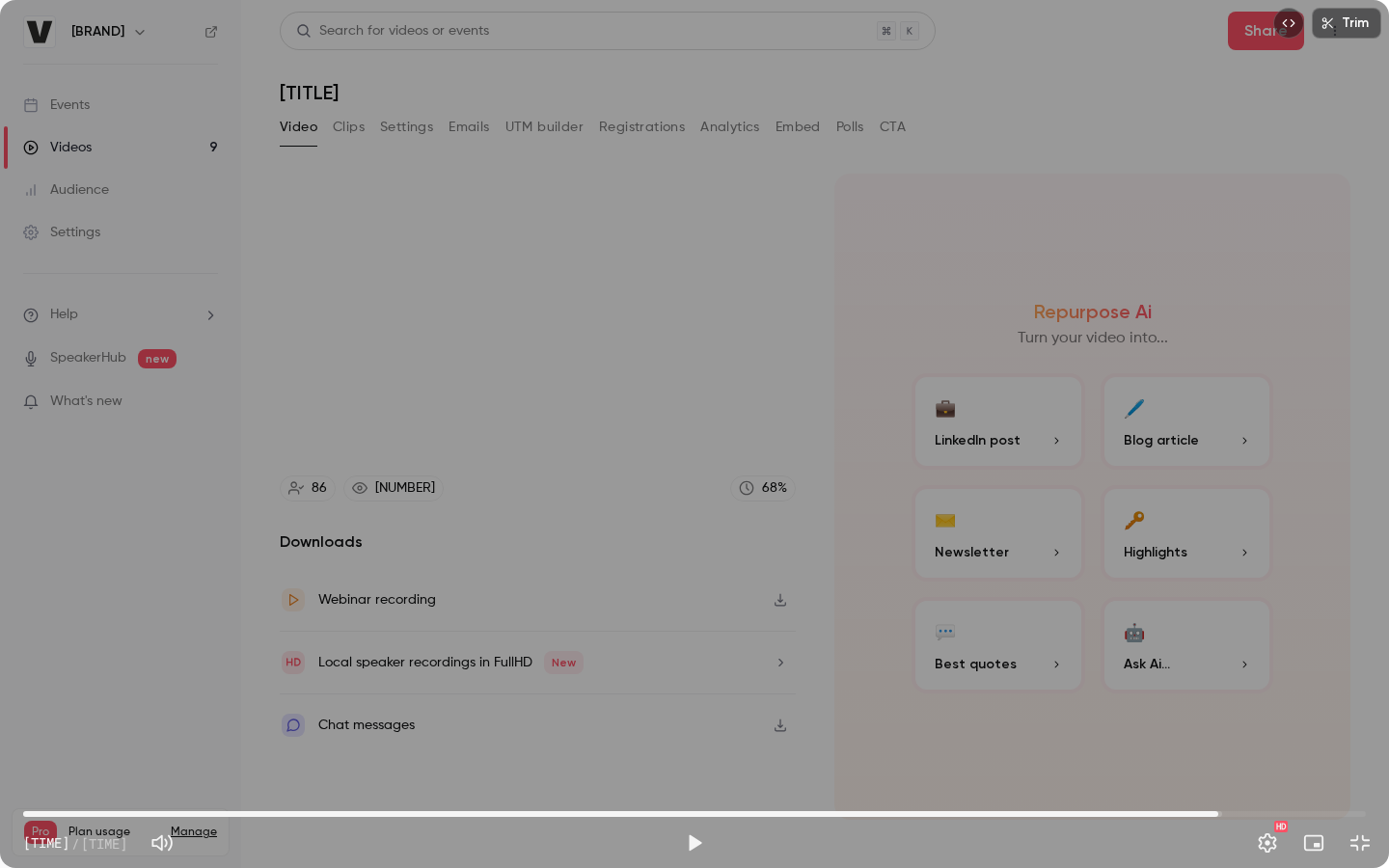 click on "[TIME]" at bounding box center (694, 814) 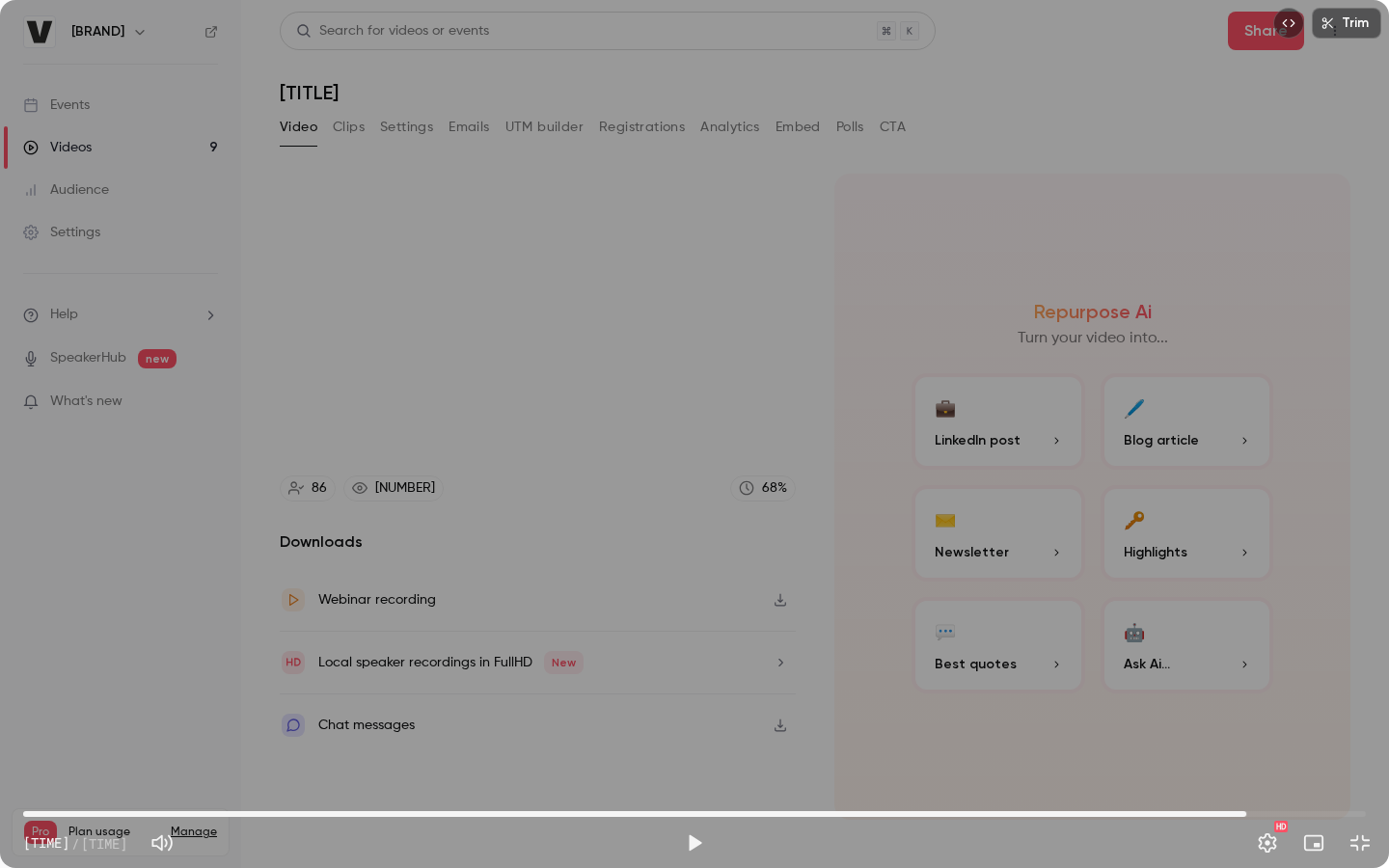 click on "[TIME]" at bounding box center (694, 814) 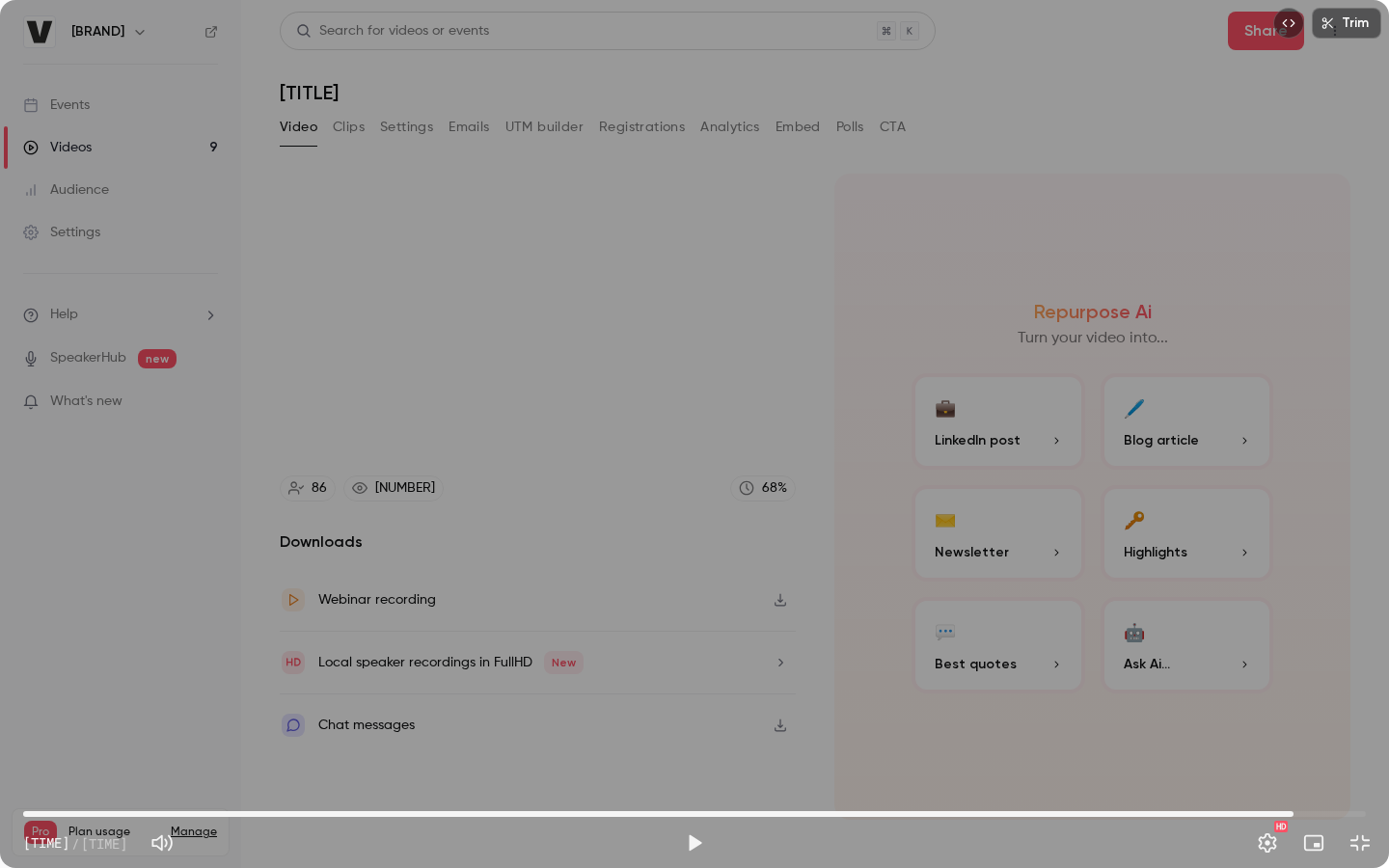 click on "[TIME]" at bounding box center [694, 814] 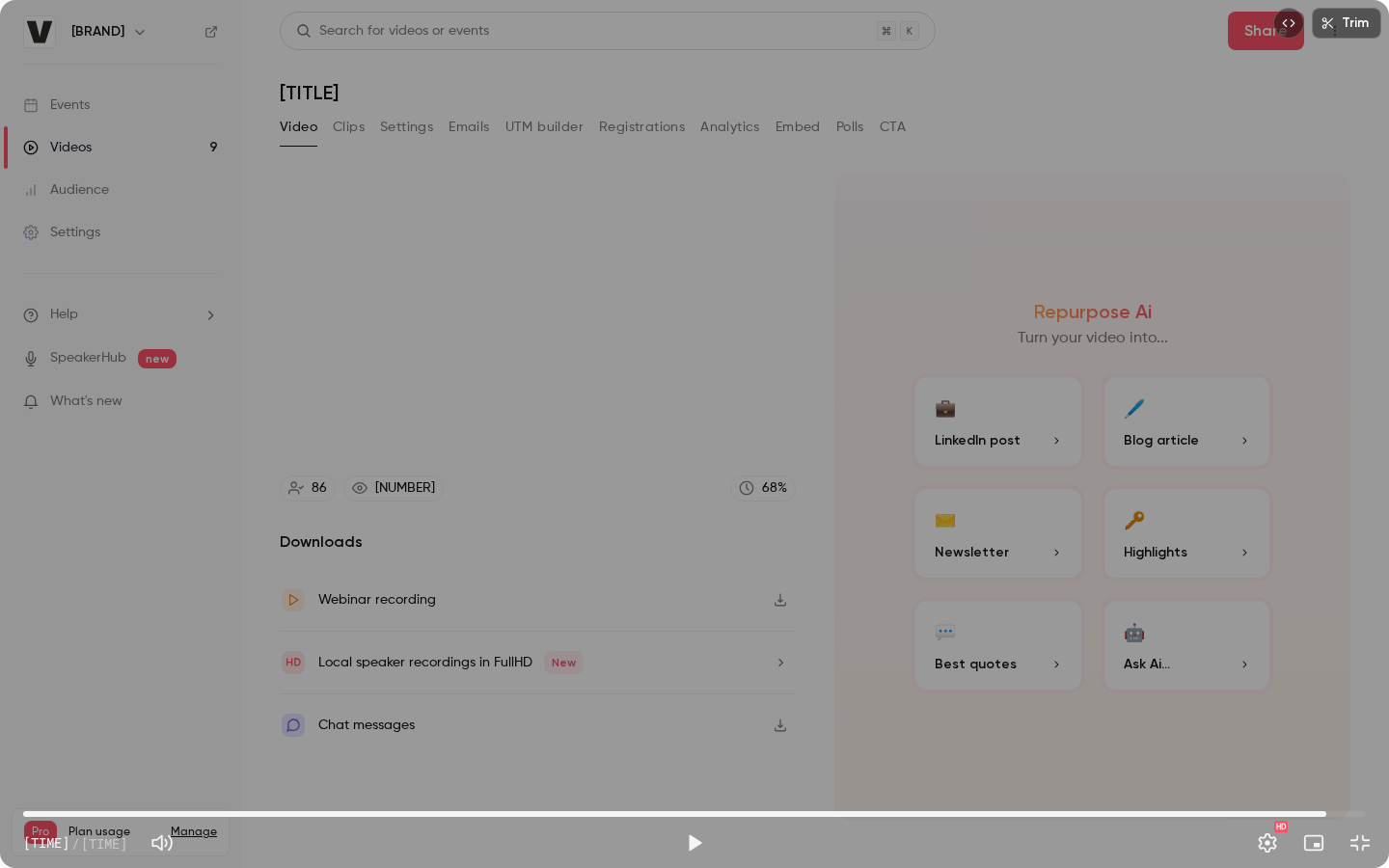 click on "[TIME]" at bounding box center (694, 814) 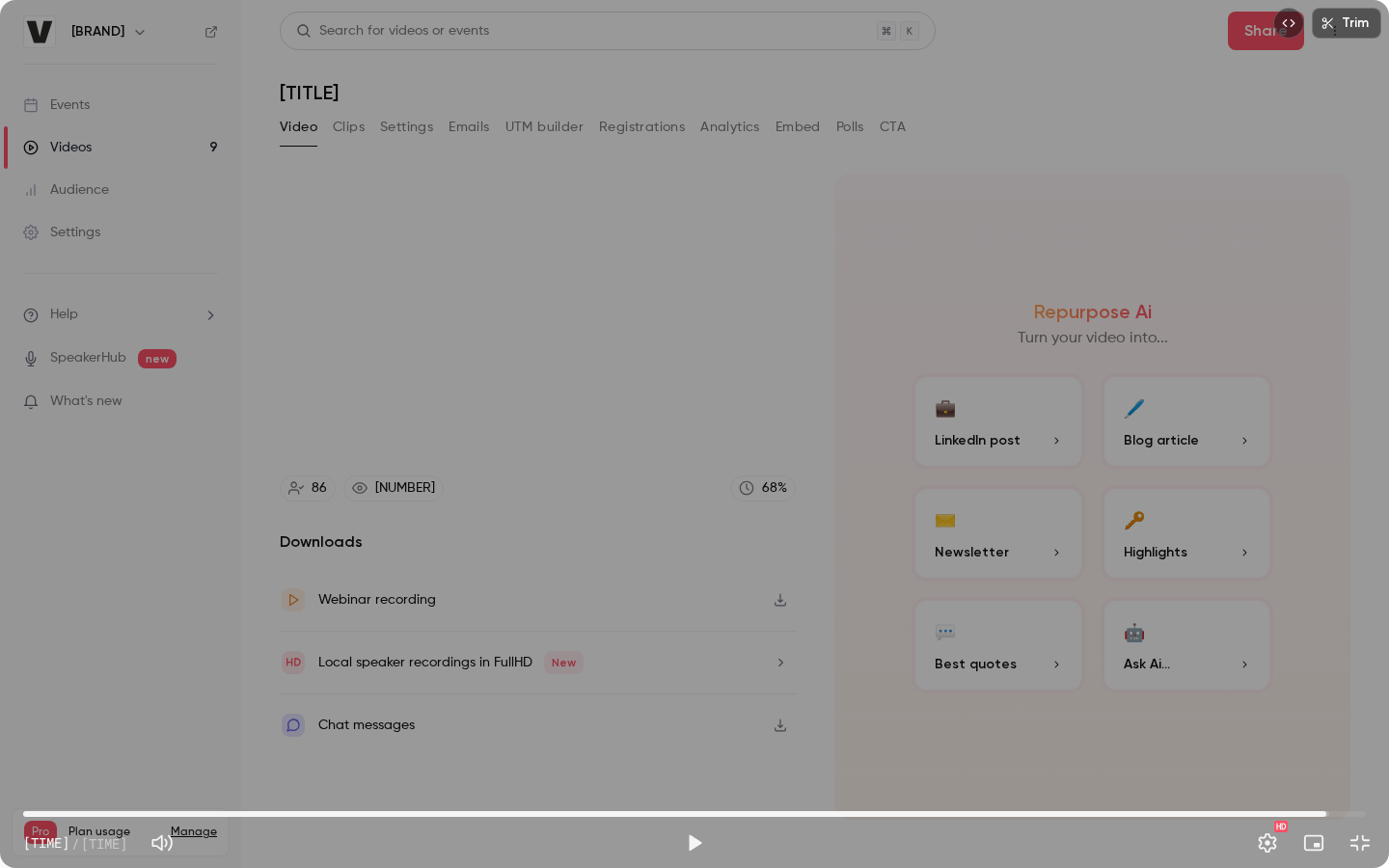 click on "[TIME]" at bounding box center (1326, 814) 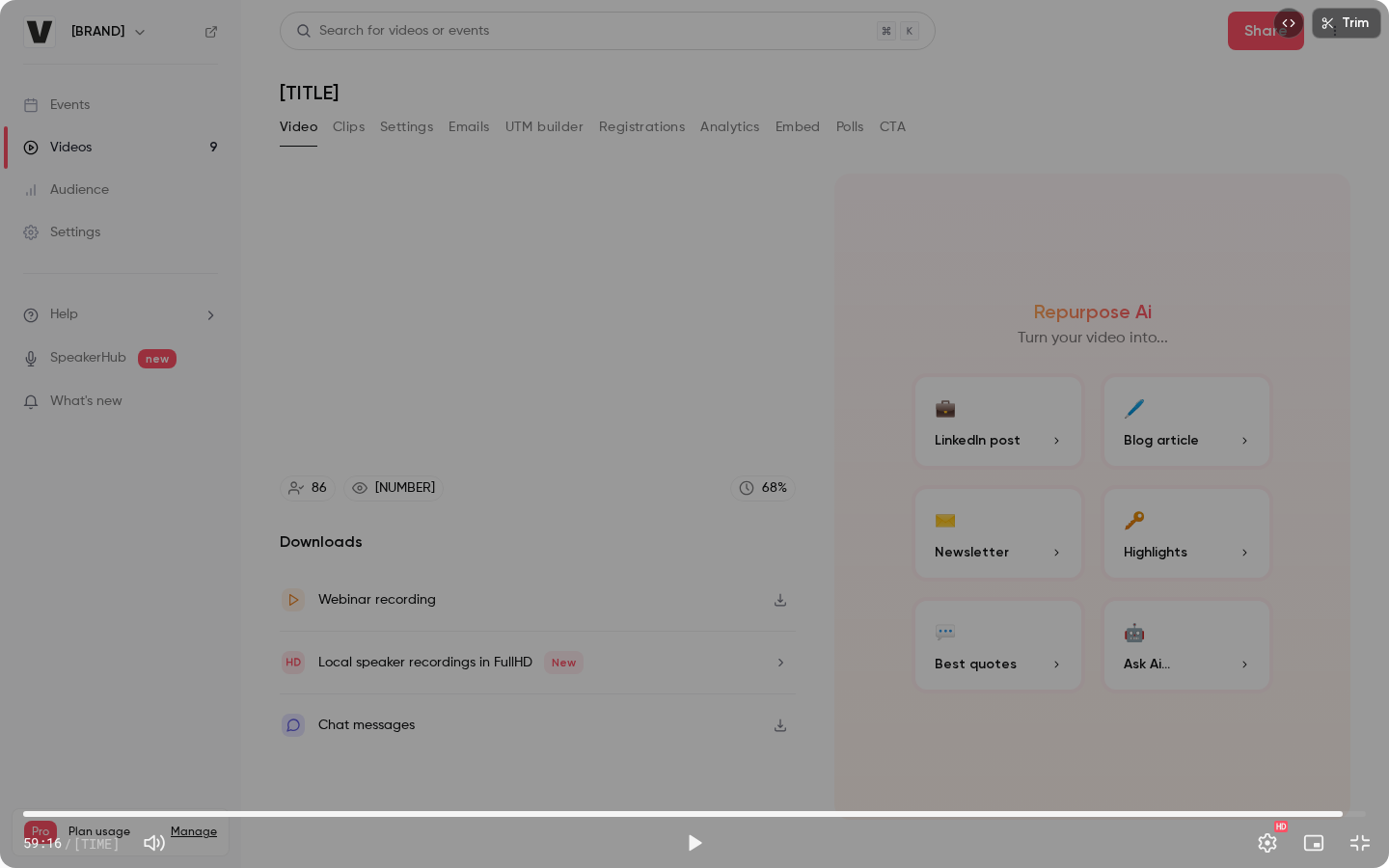 click on "[TIME]" at bounding box center (1343, 814) 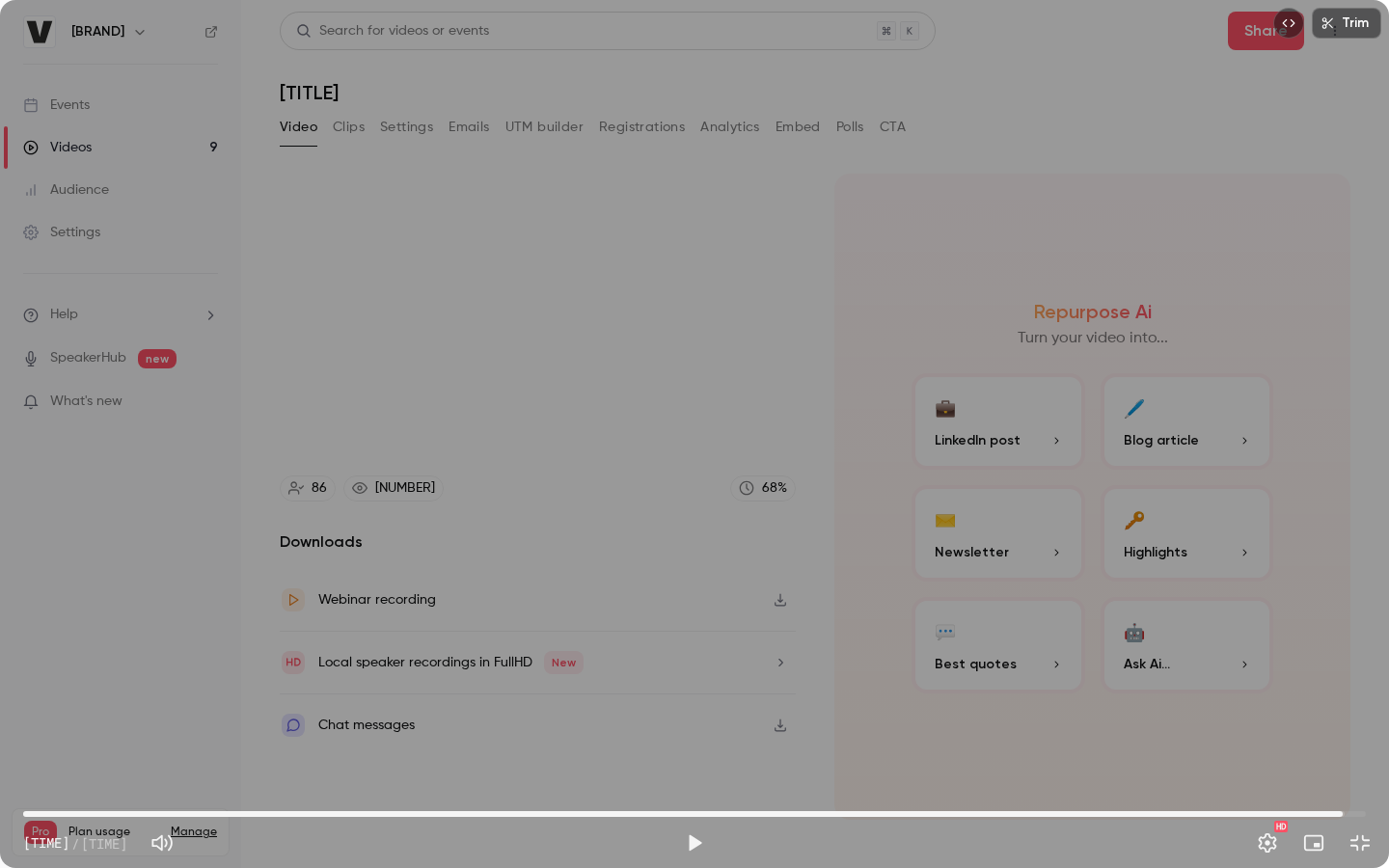 click on "[TIME]" at bounding box center (1343, 814) 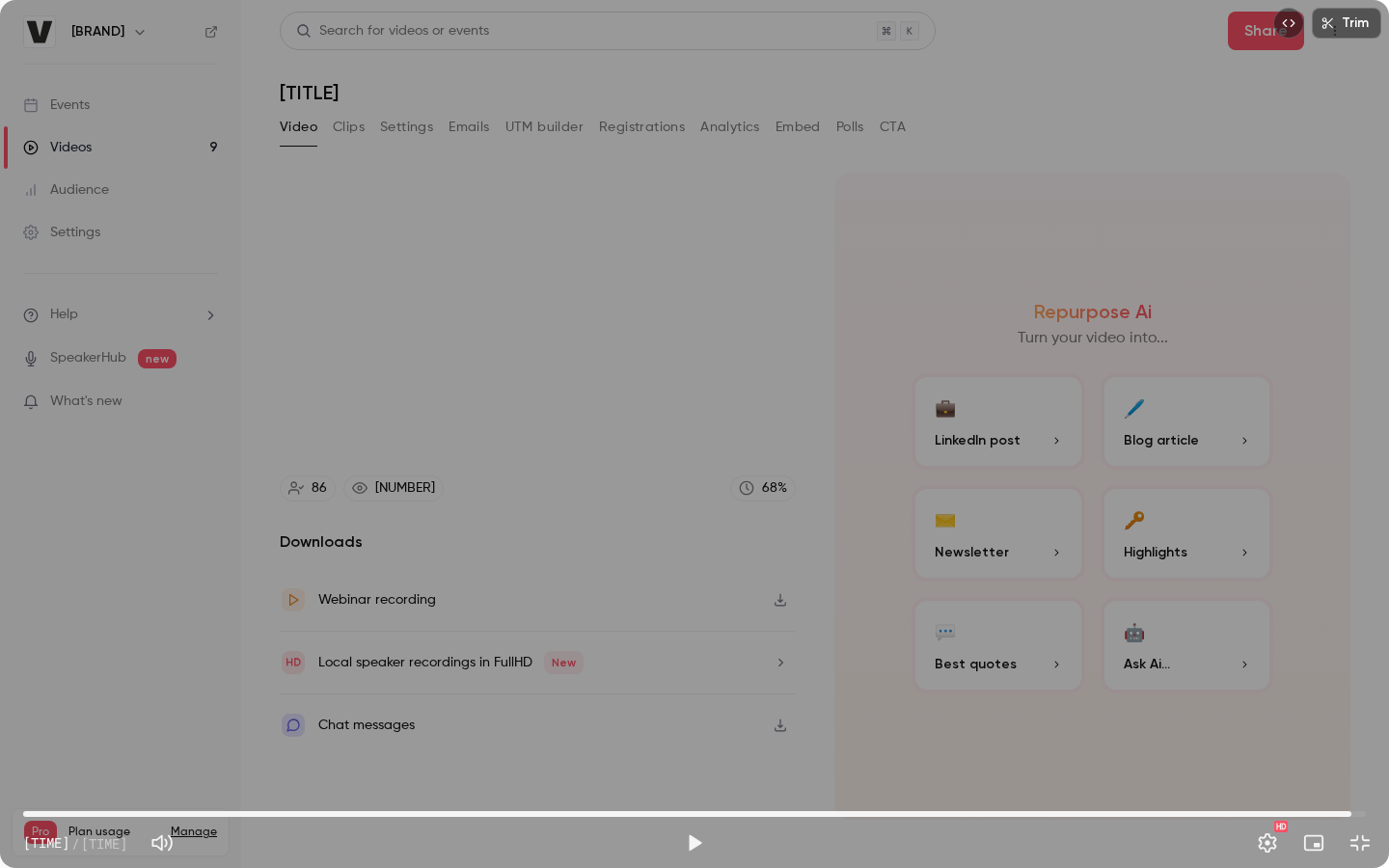 click on "01:00:03" at bounding box center [1351, 814] 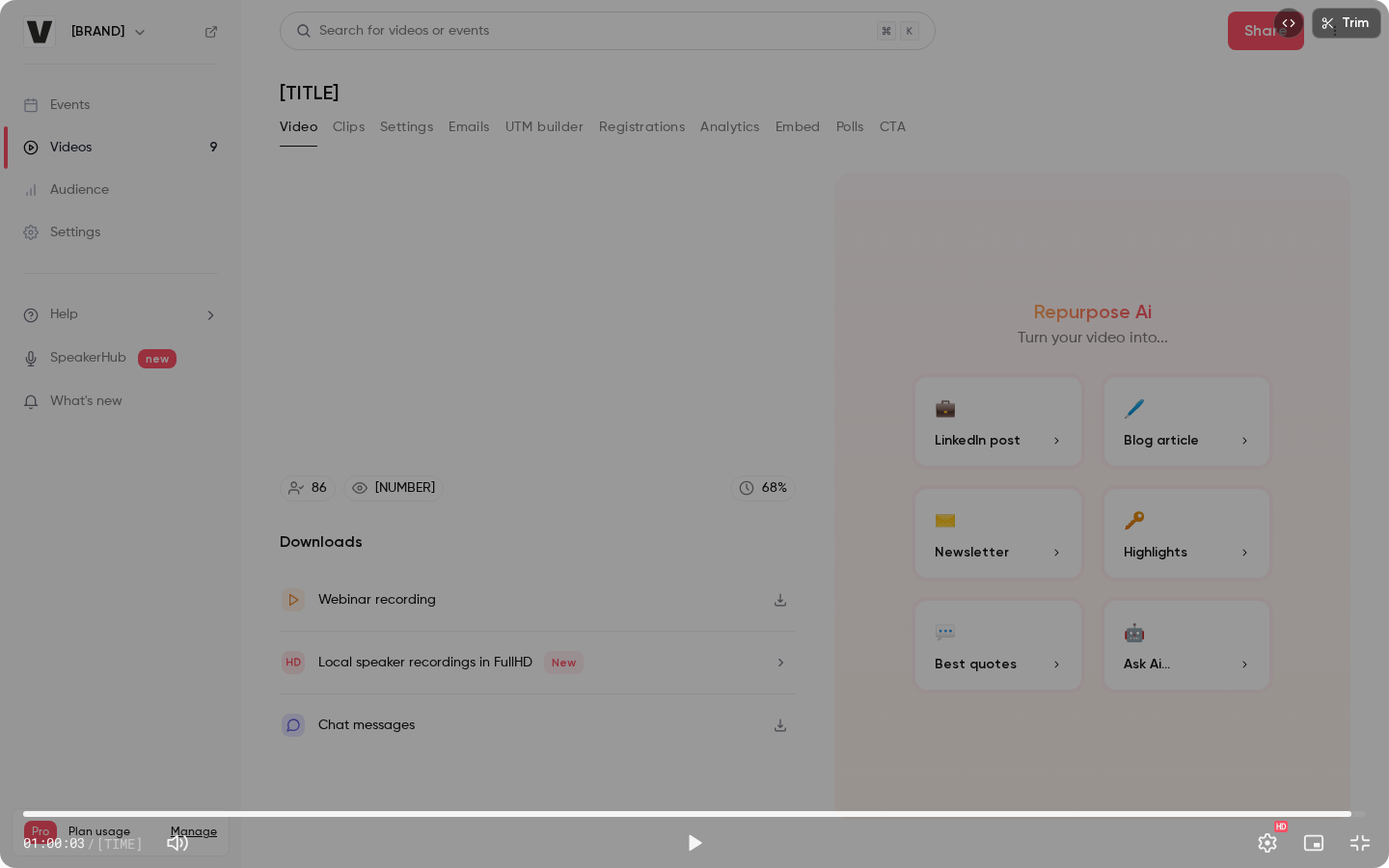 click on "01:00:03" at bounding box center [1351, 814] 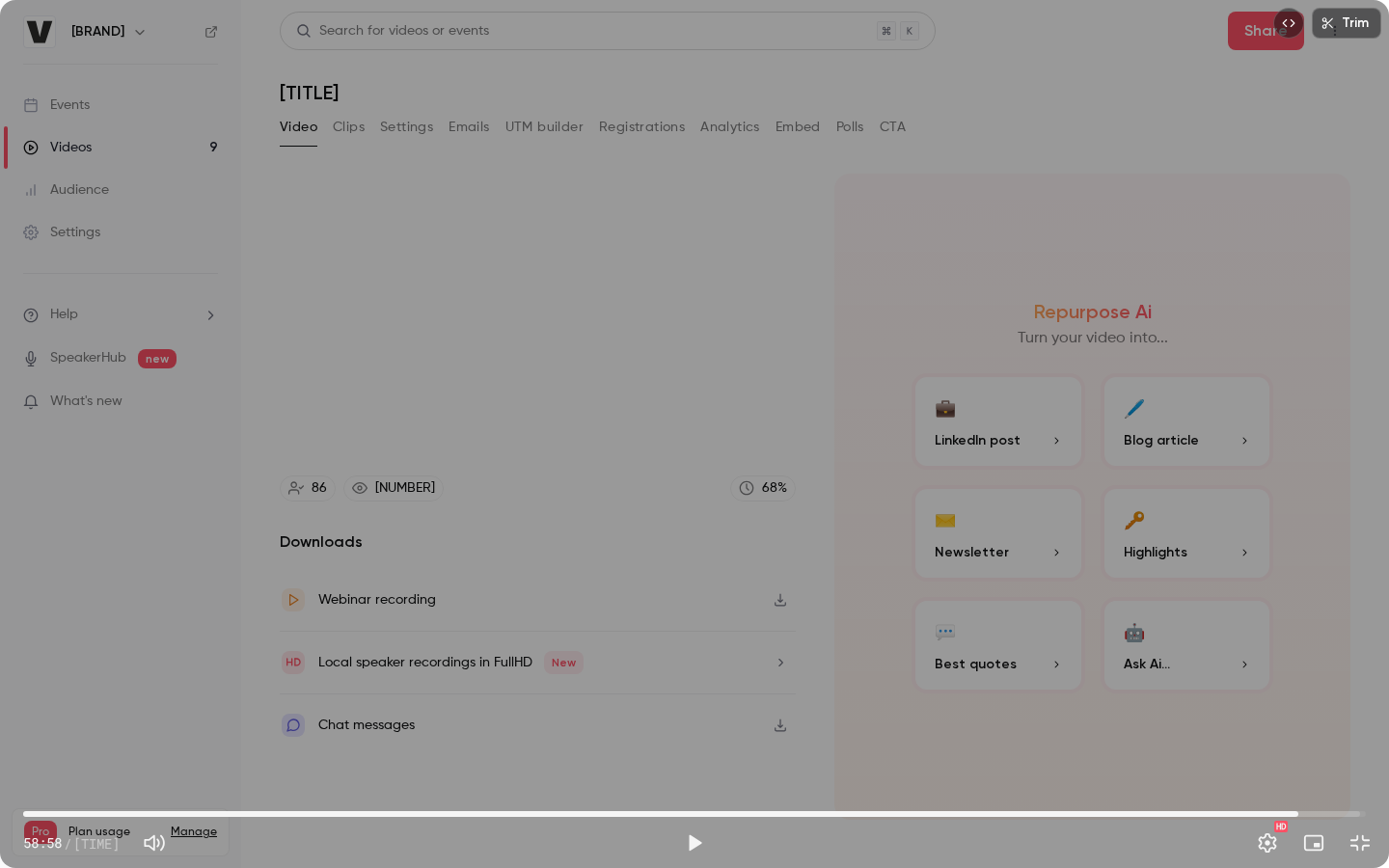 drag, startPoint x: 1354, startPoint y: 817, endPoint x: 1295, endPoint y: 815, distance: 59.03389 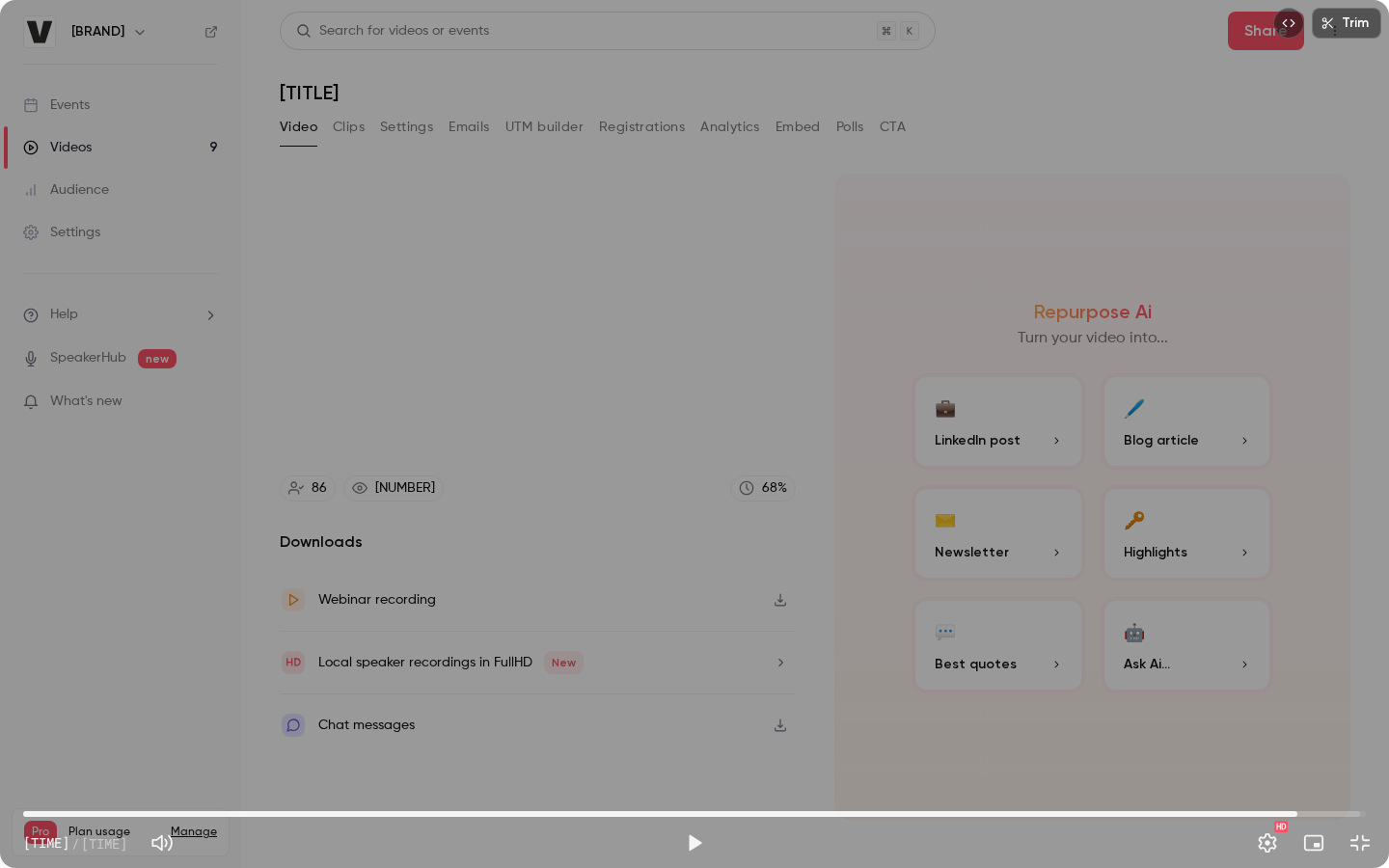 click on "Trim [TIME] [TIME] / [TIME] HD" at bounding box center (694, 434) 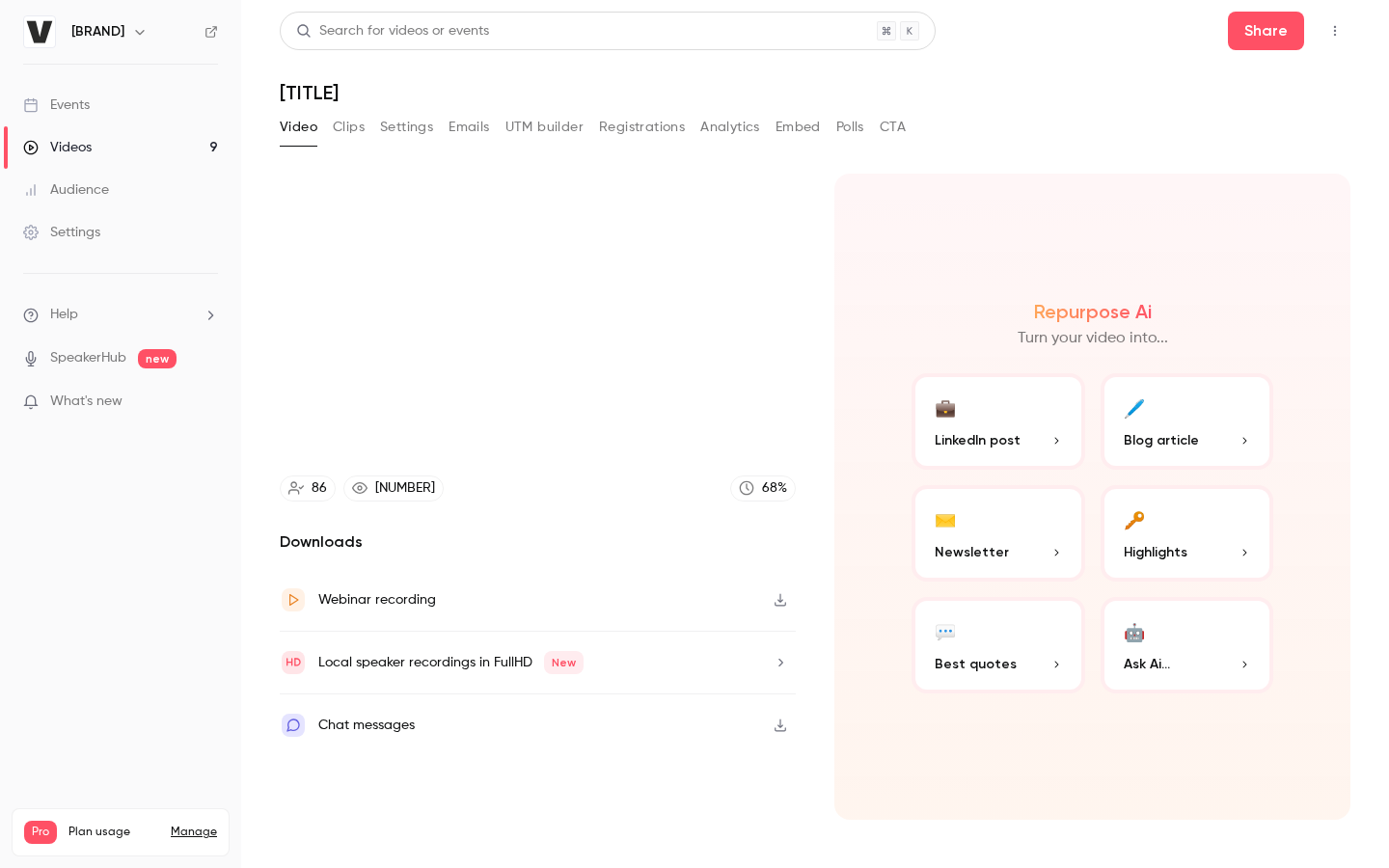 click at bounding box center [694, 434] 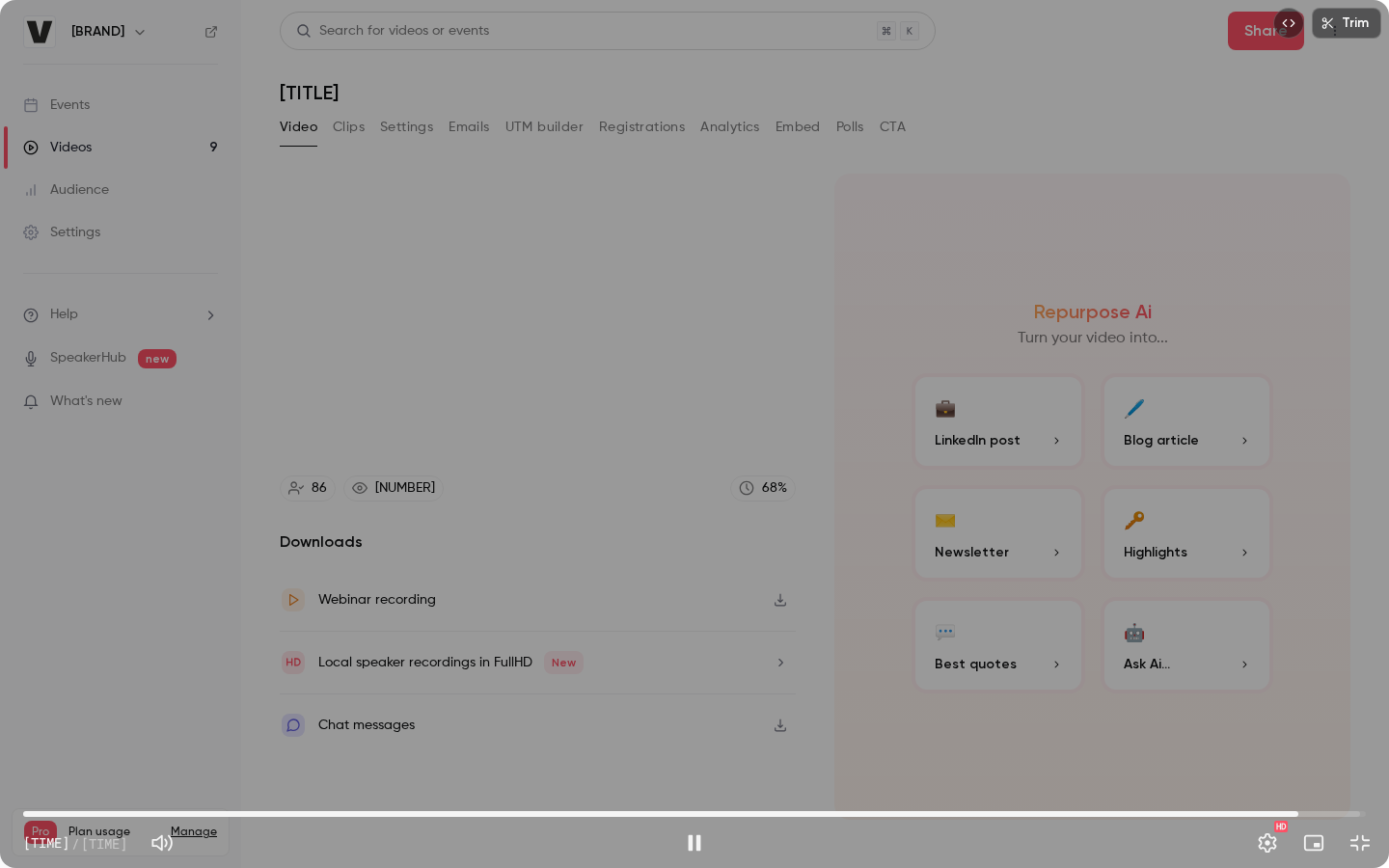 type on "******" 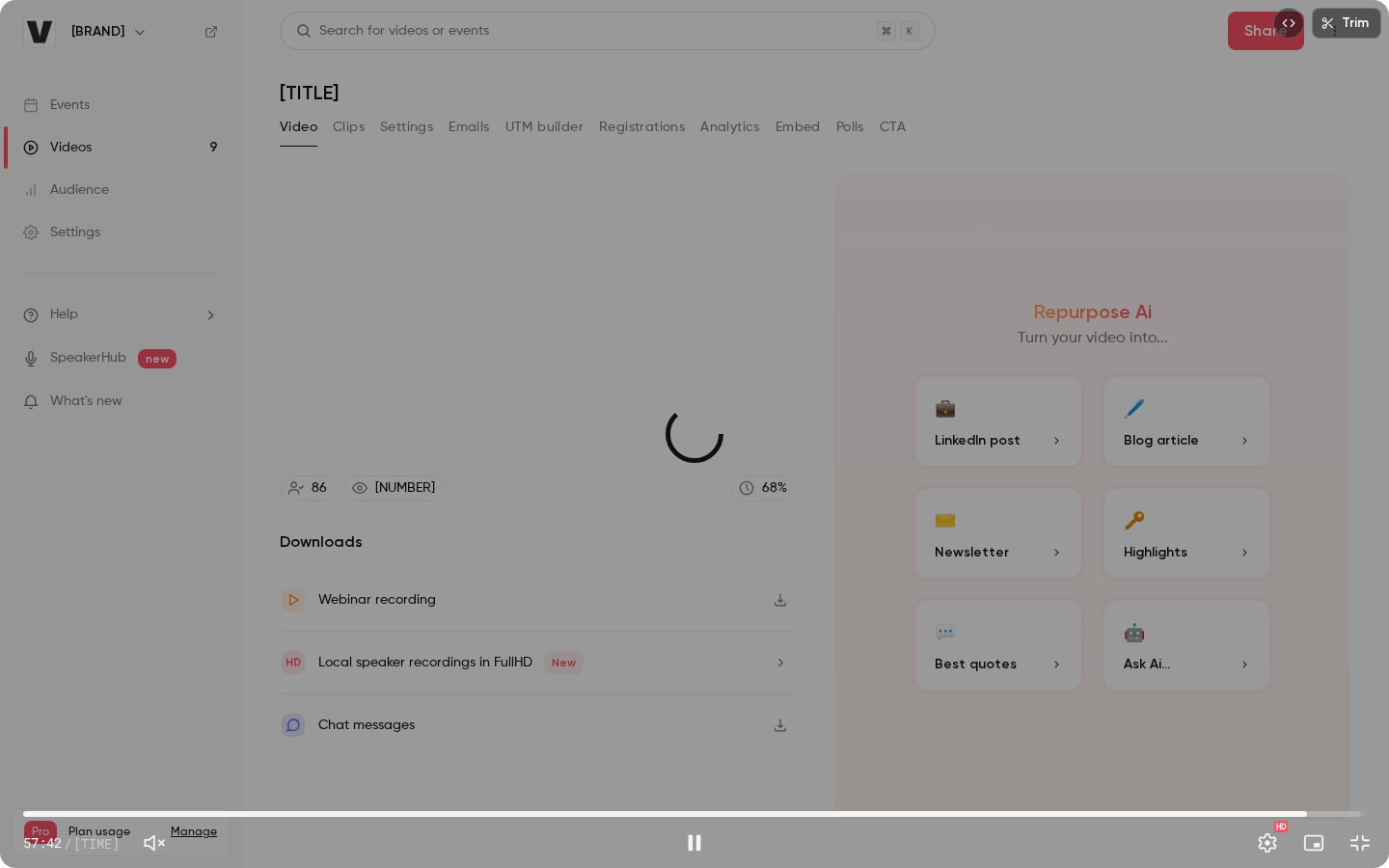 click on "58:03" at bounding box center (1307, 814) 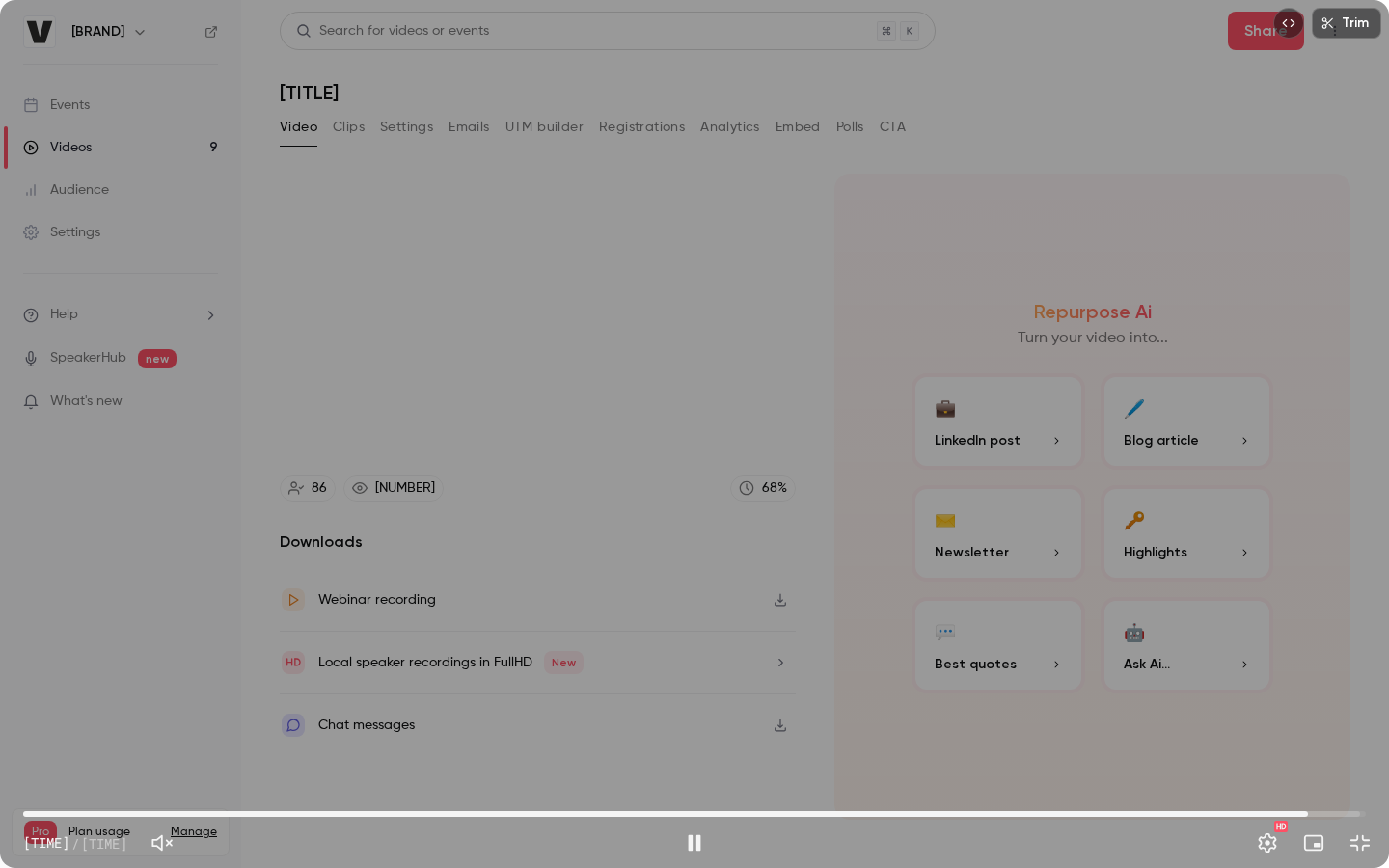 click on "[TIME]" at bounding box center (1308, 814) 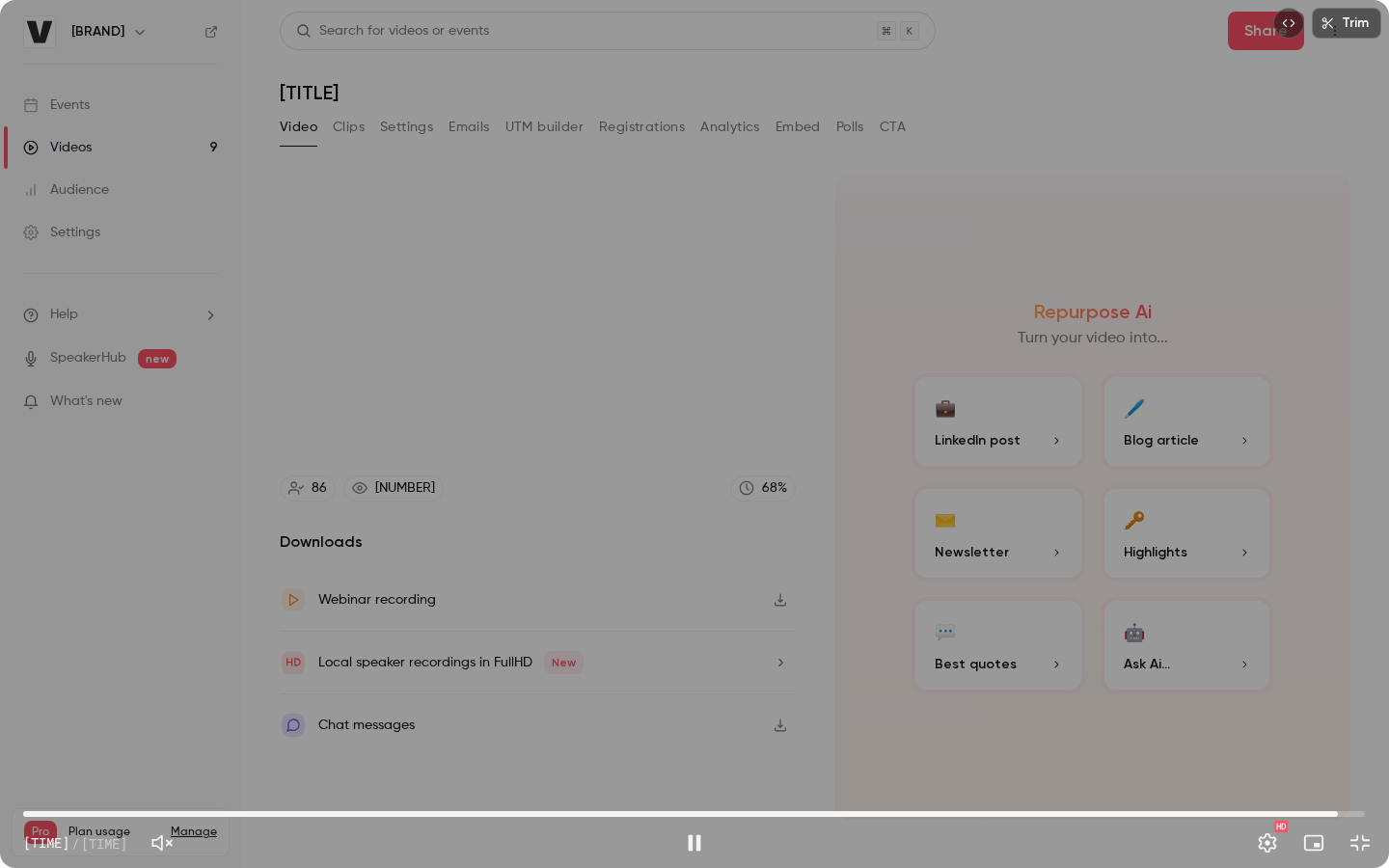 click on "[TIME]" at bounding box center (694, 814) 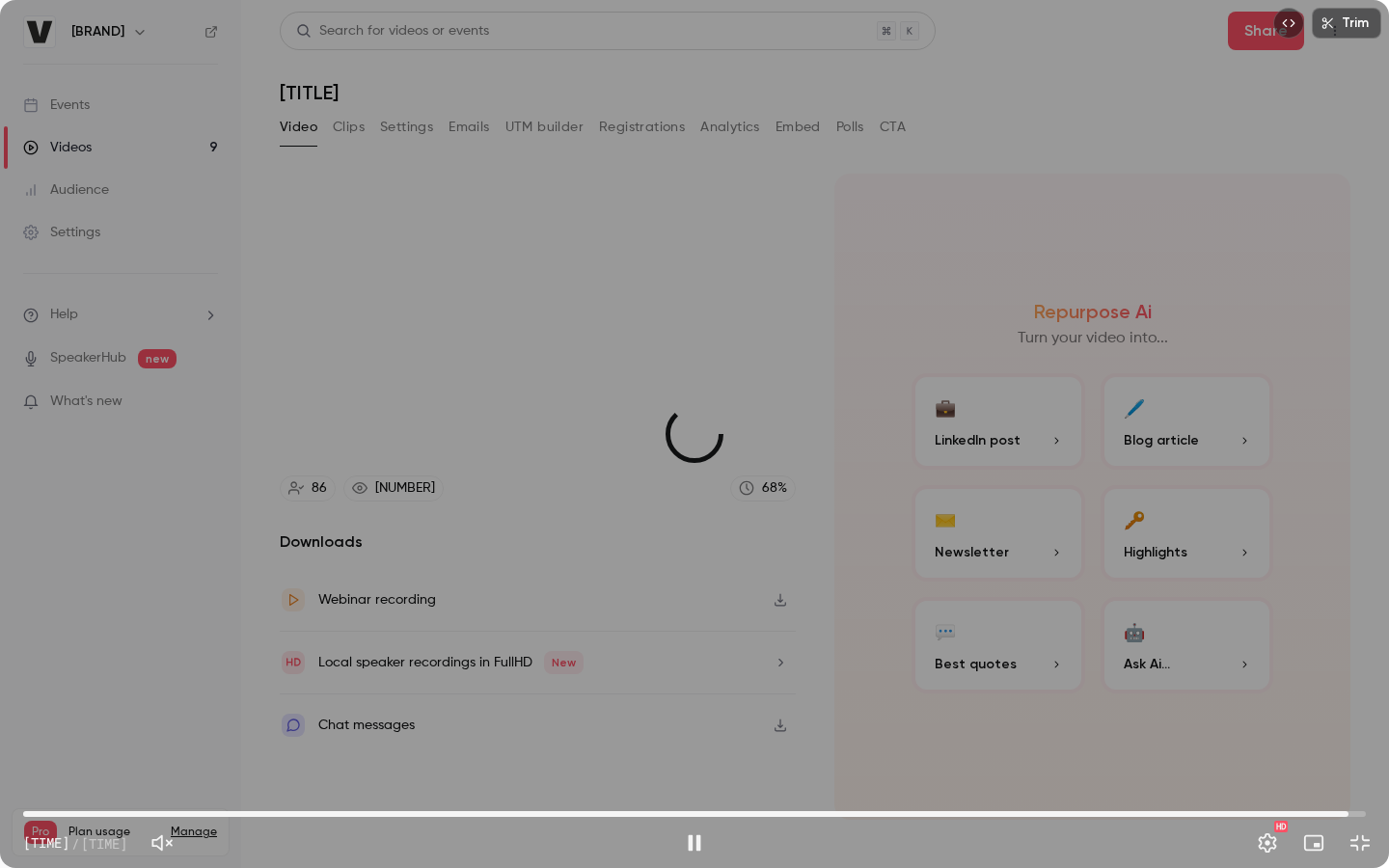 click on "[TIME]" at bounding box center [694, 814] 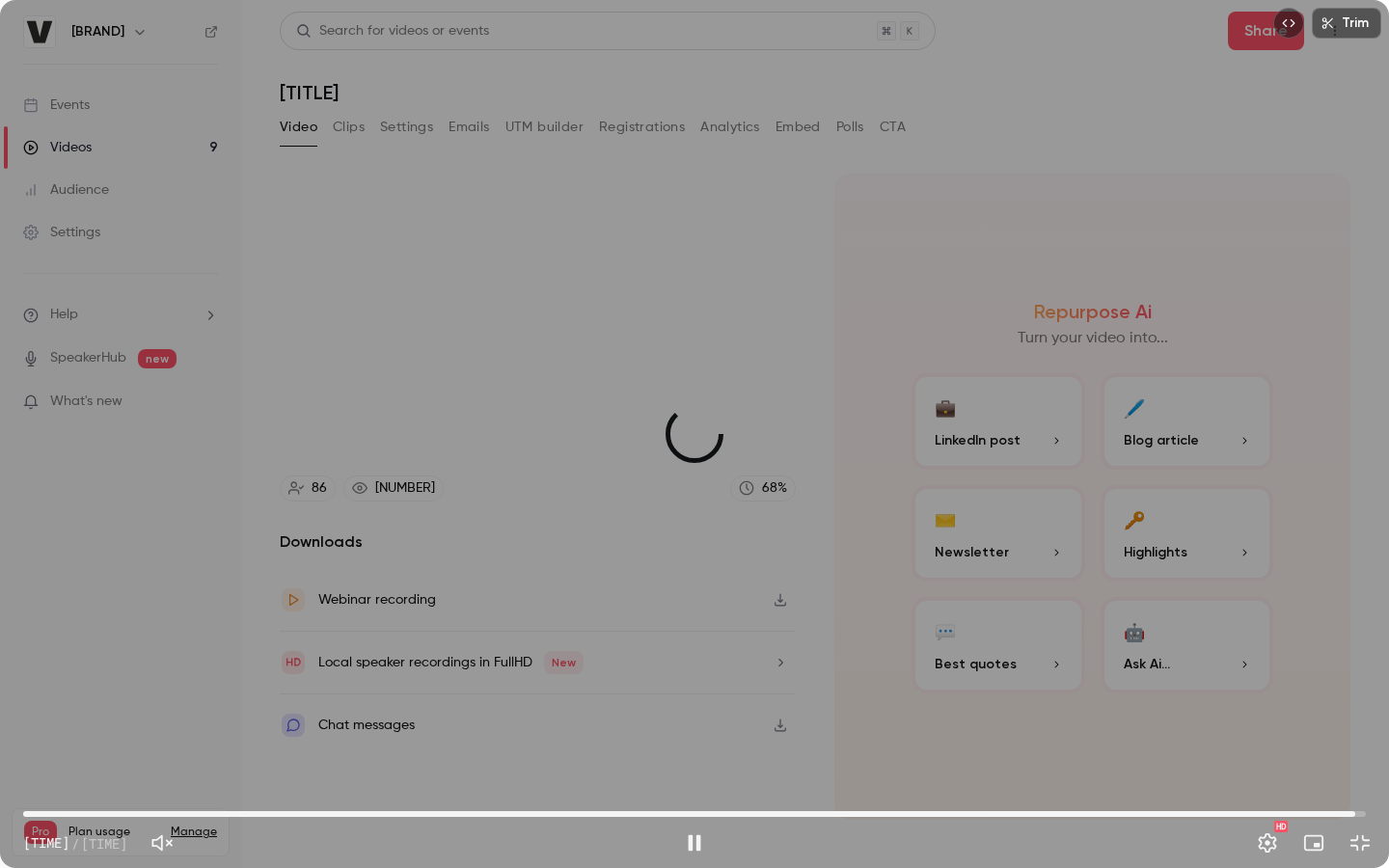 click on "01:00:15" at bounding box center (1355, 814) 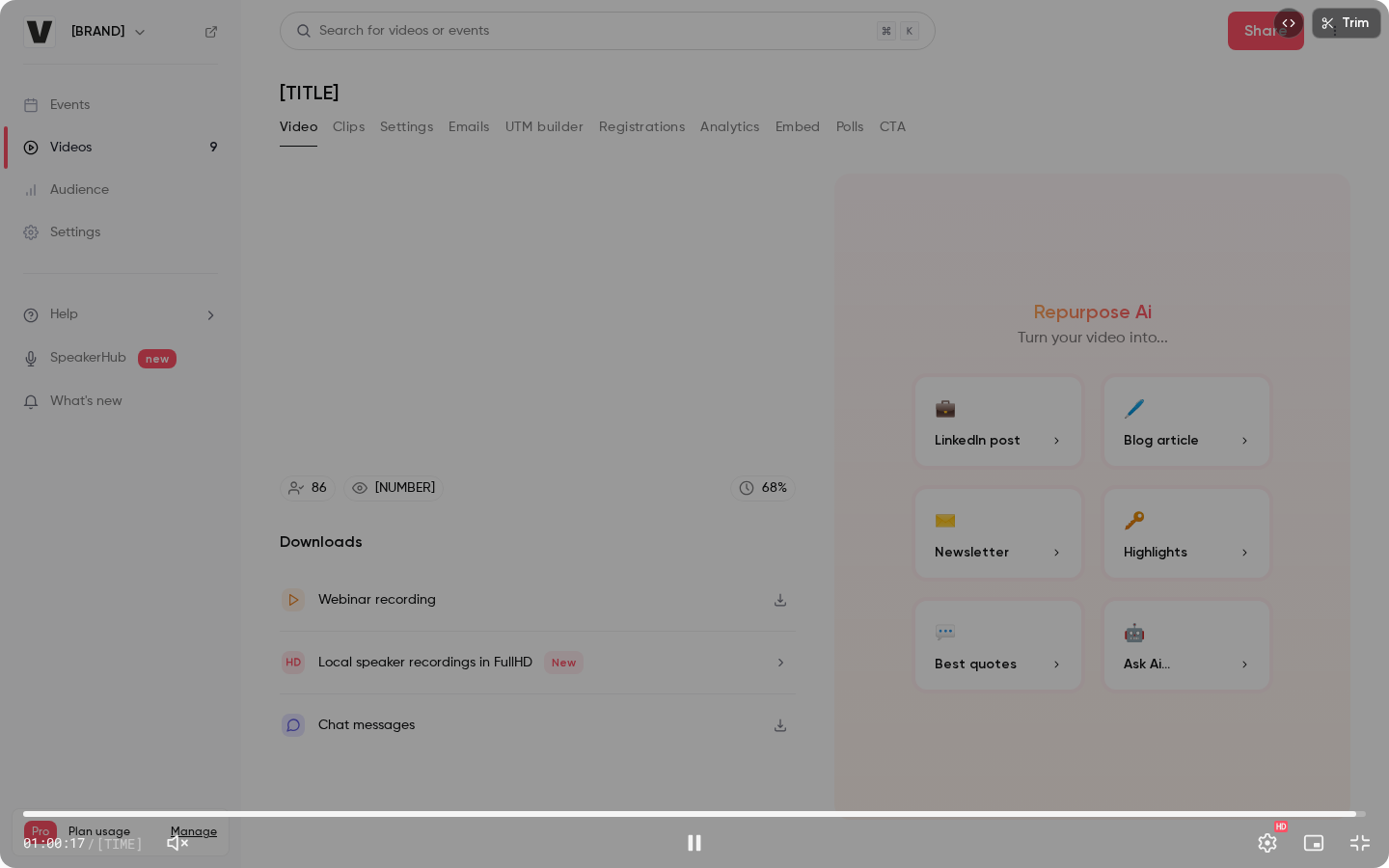 click on "01:00:17" at bounding box center [694, 814] 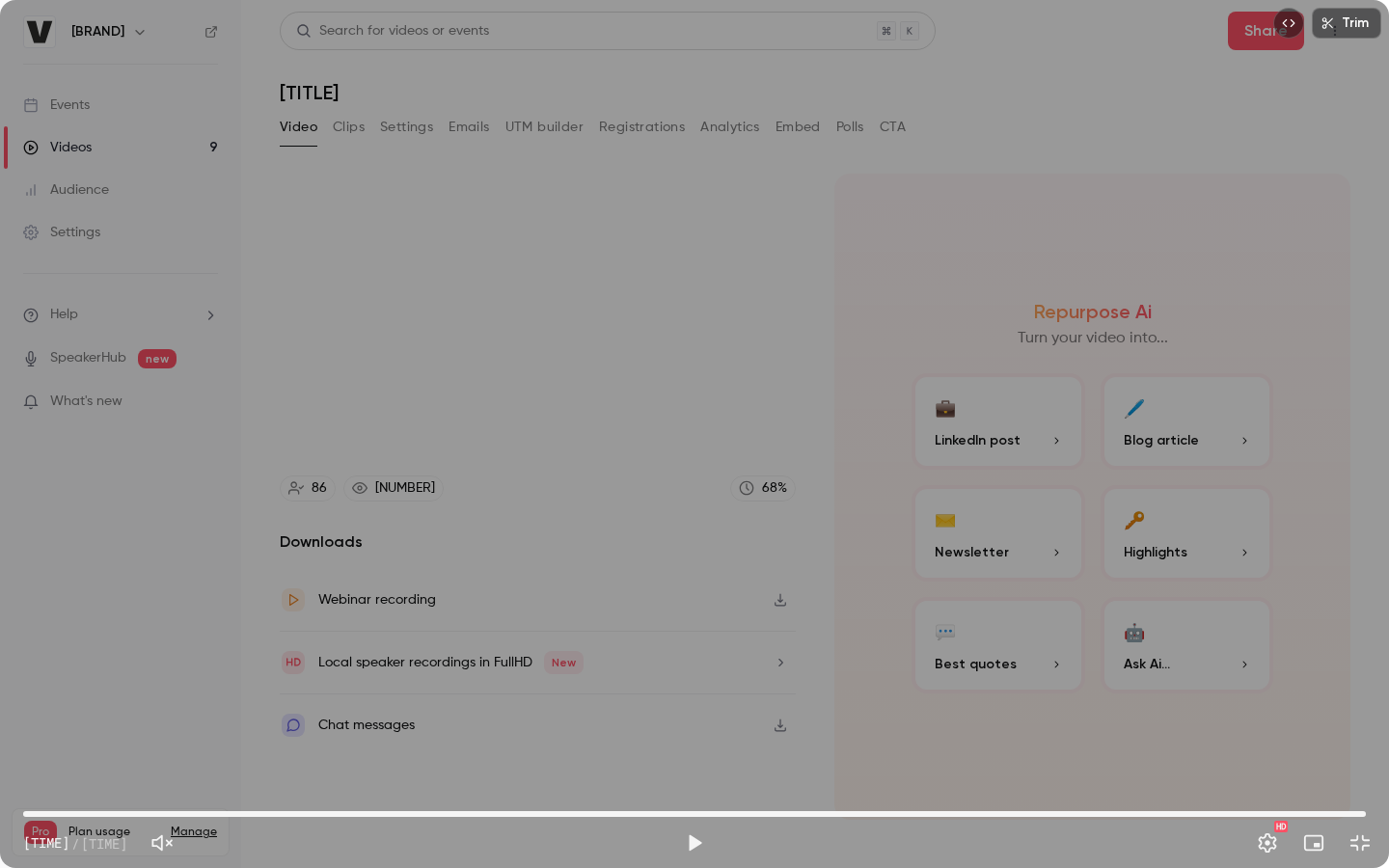 drag, startPoint x: 1365, startPoint y: 817, endPoint x: 1382, endPoint y: 817, distance: 17 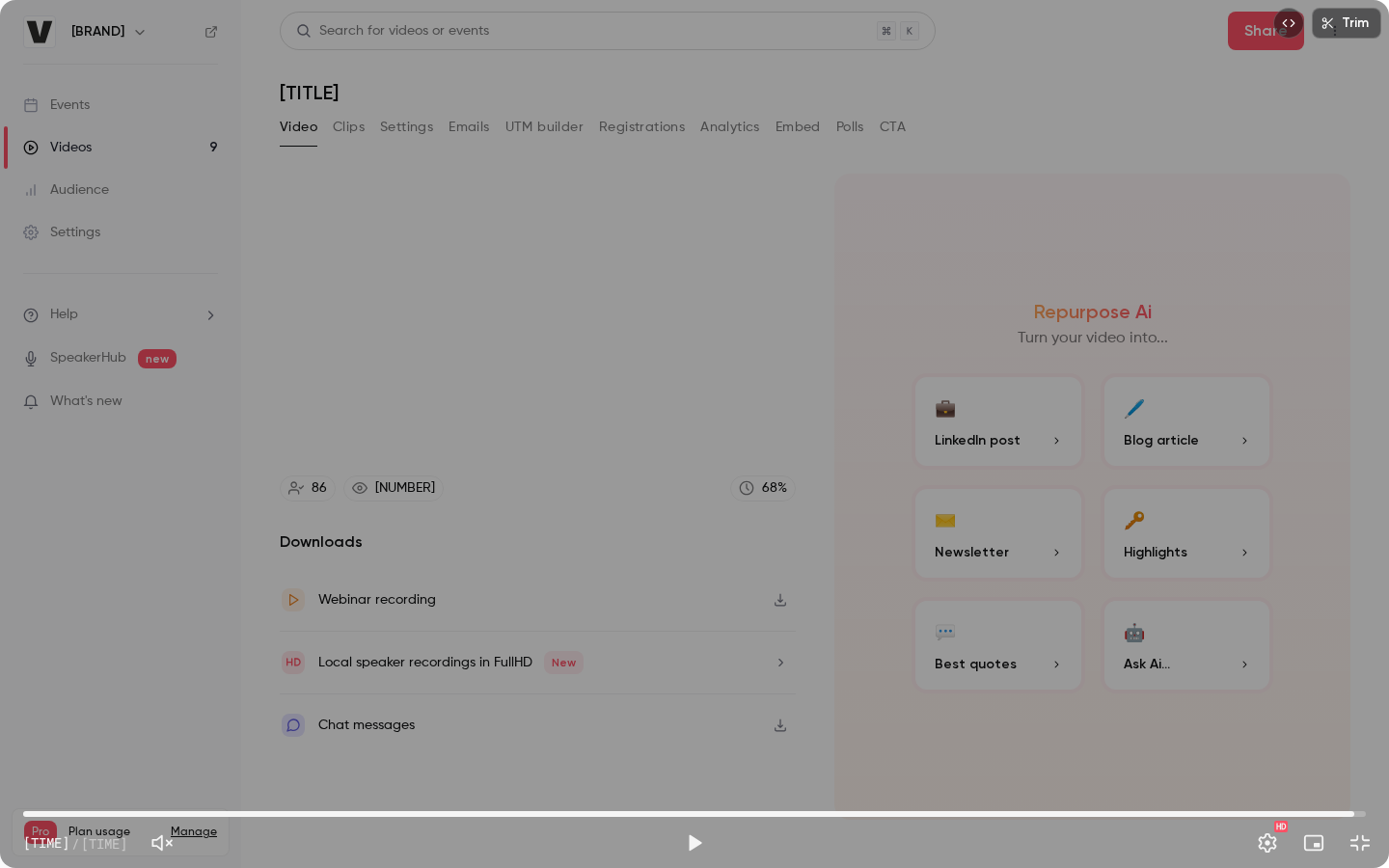 type on "******" 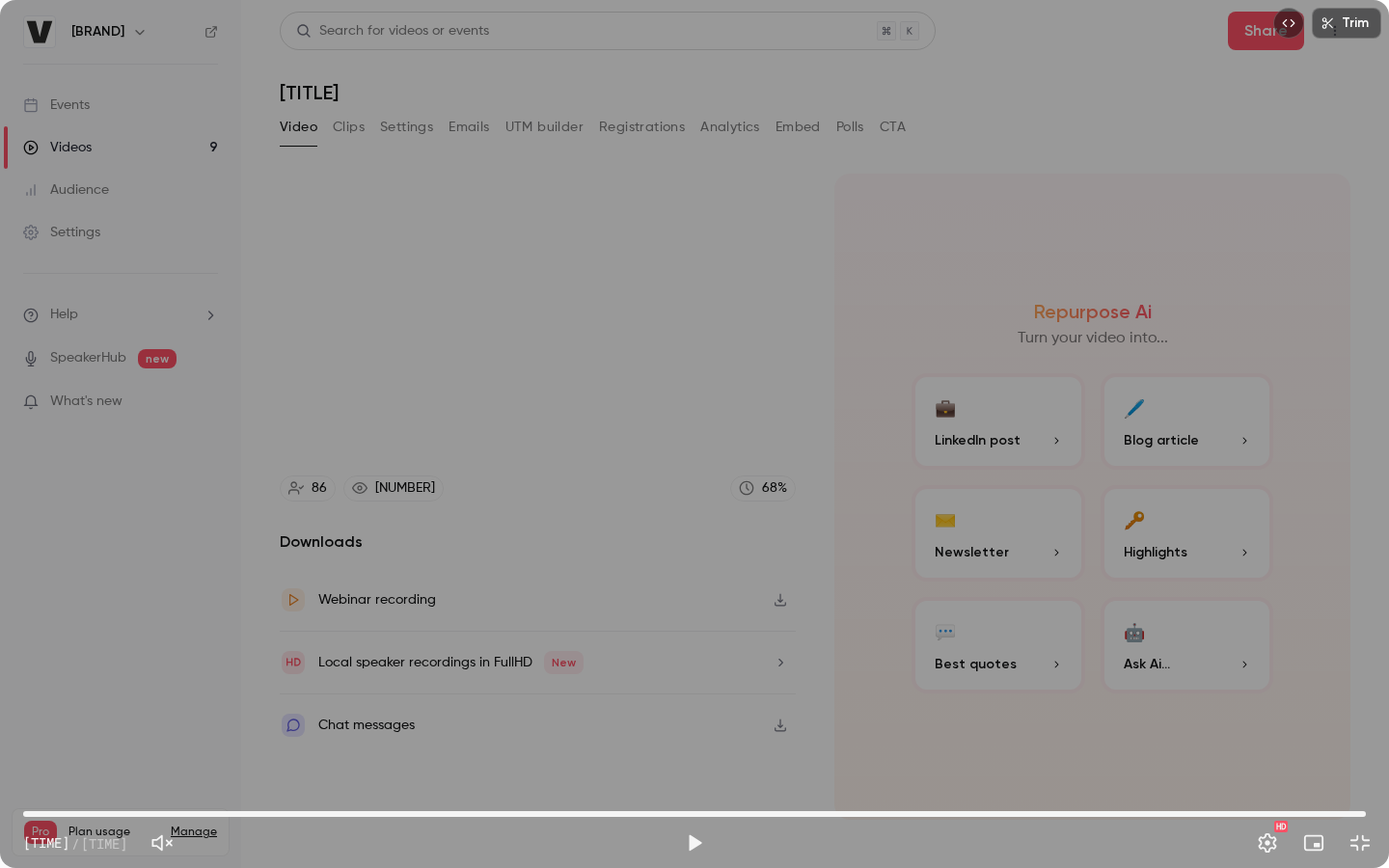 drag, startPoint x: 1372, startPoint y: 816, endPoint x: 1388, endPoint y: 824, distance: 17.888544 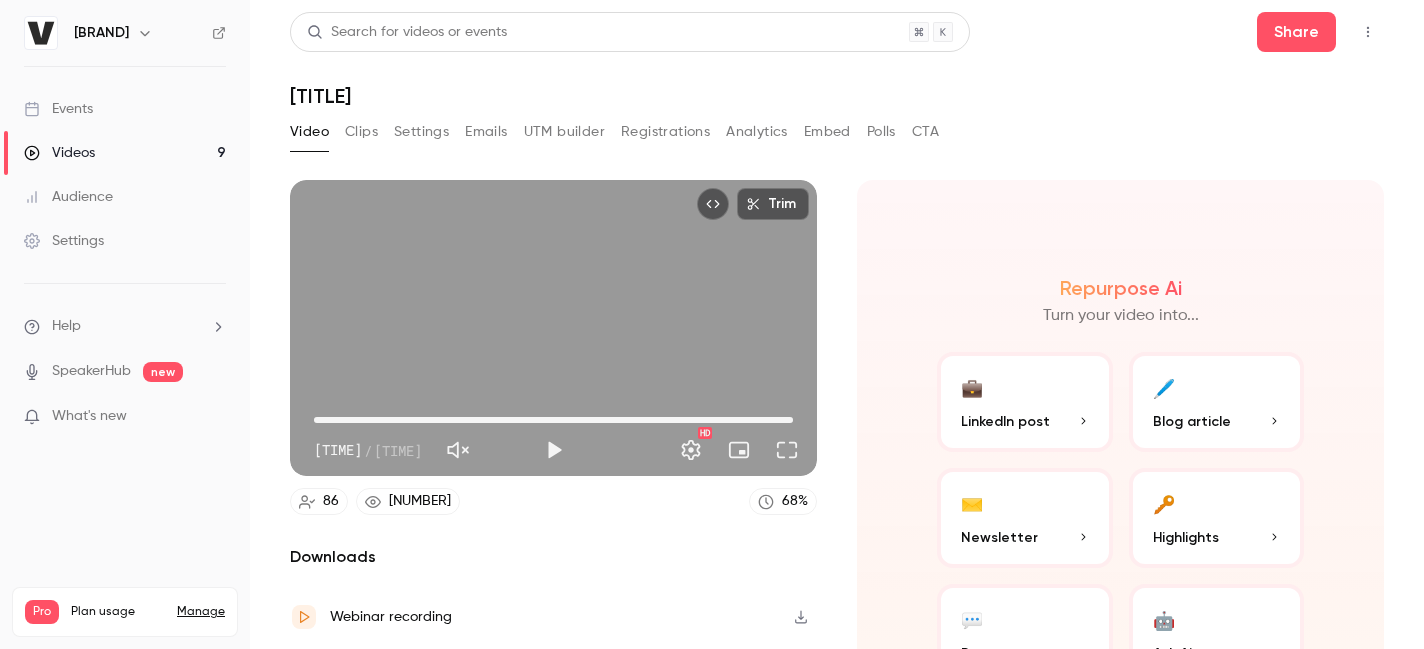 click on "Events" at bounding box center (125, 109) 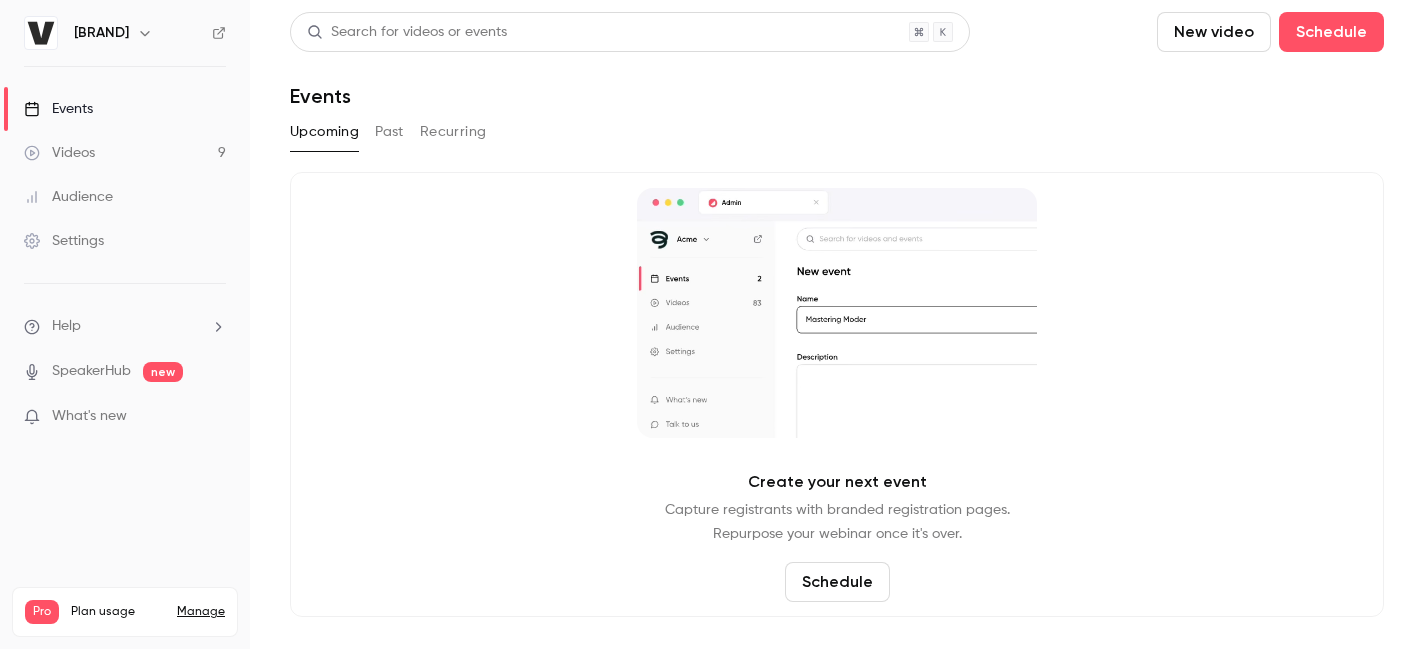 click on "New video" at bounding box center [1214, 32] 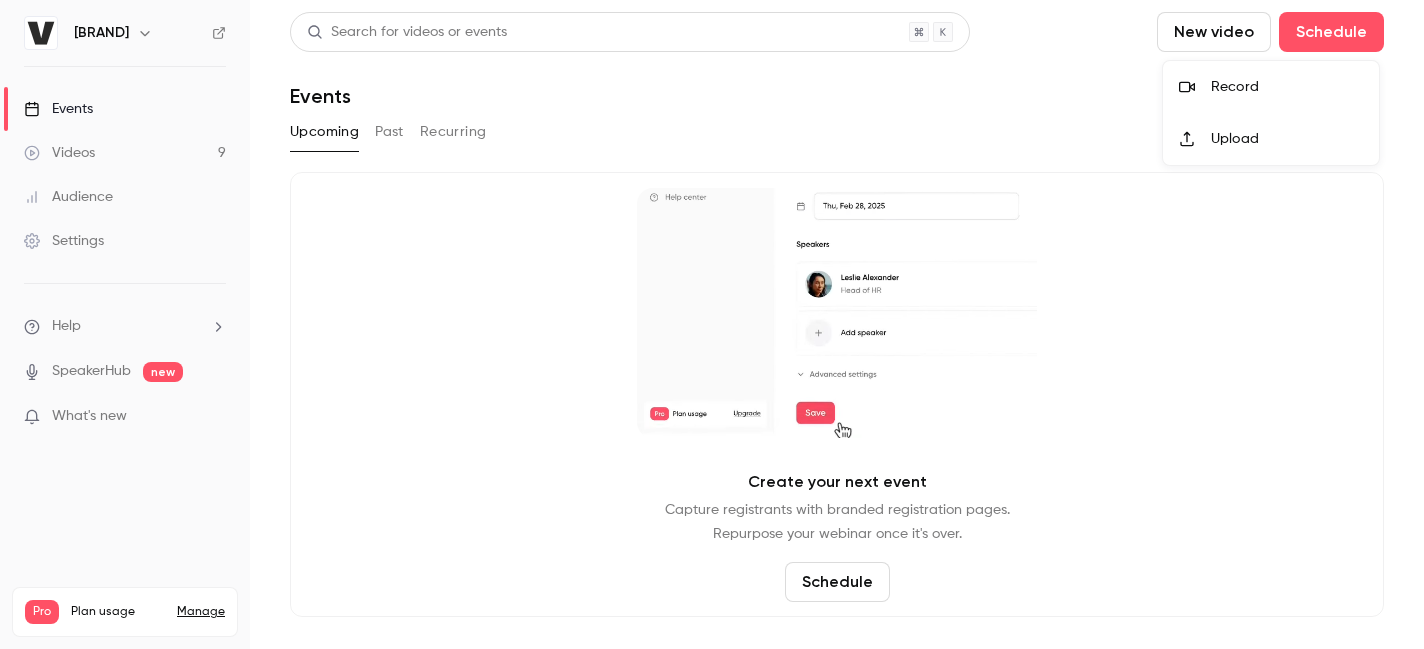 click at bounding box center [712, 324] 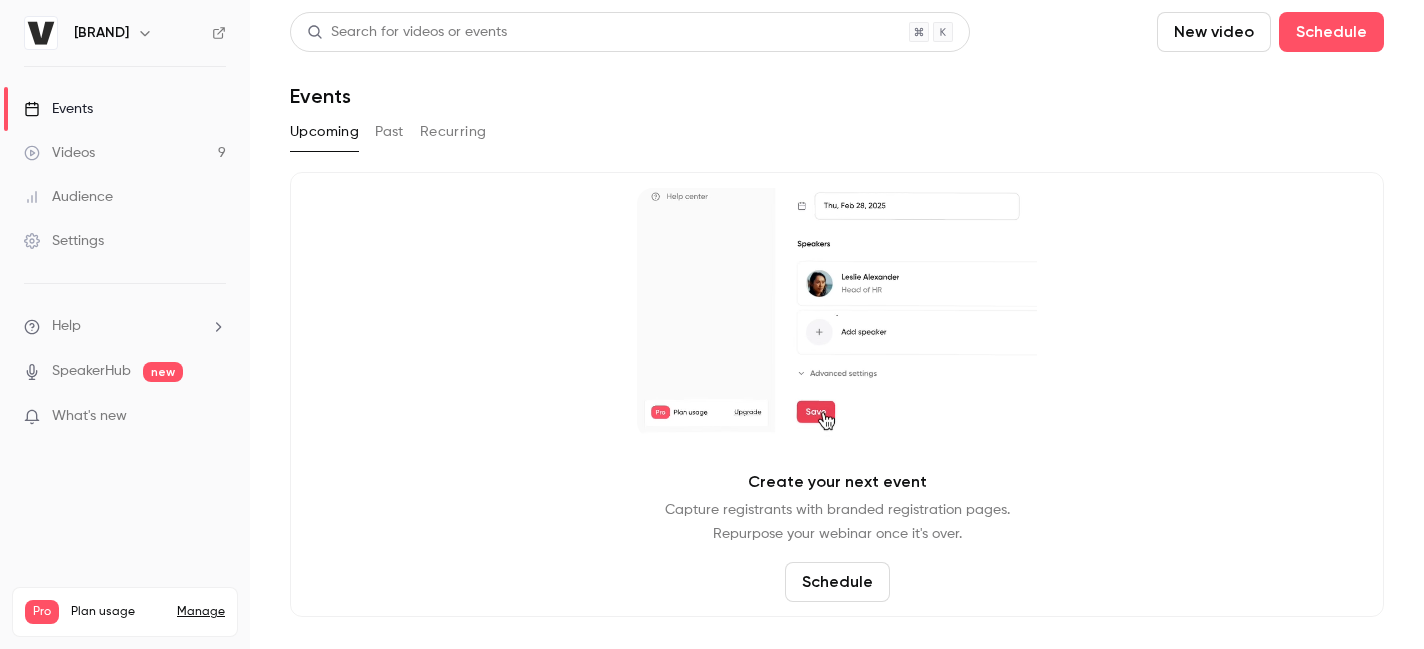 click on "Schedule" at bounding box center (1331, 32) 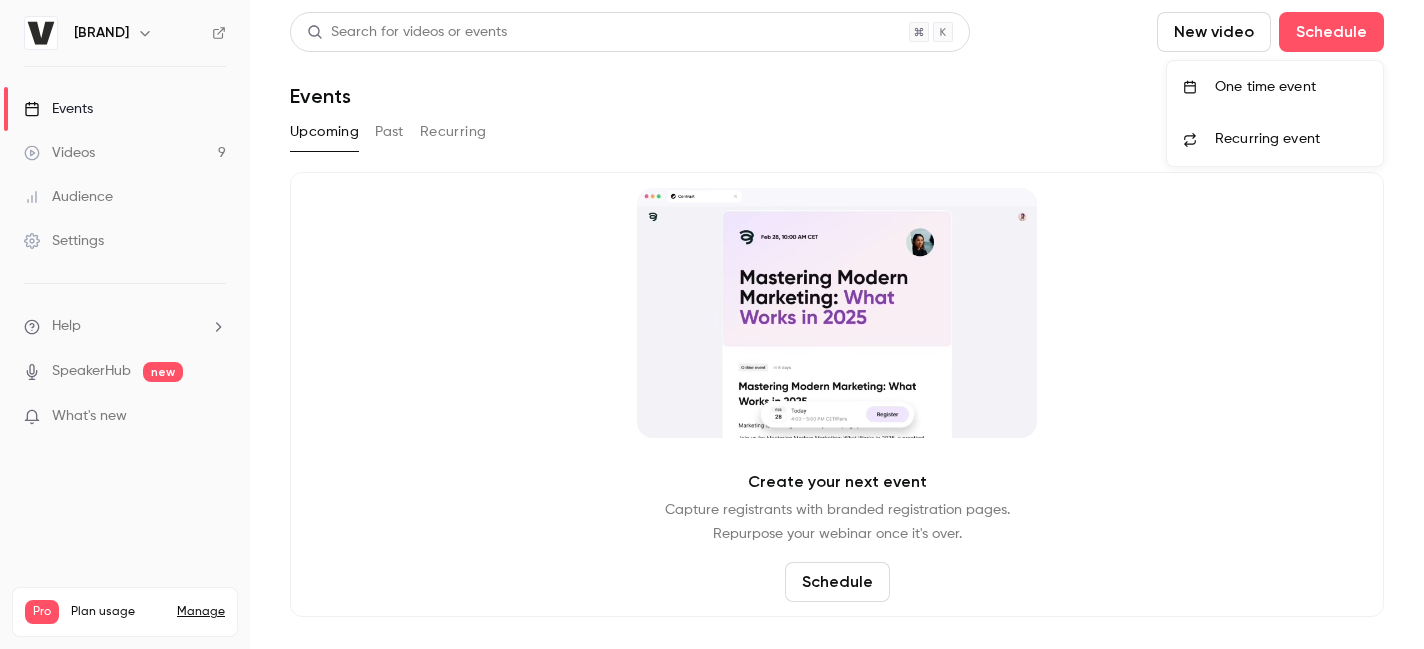 click on "One time event" at bounding box center (1291, 87) 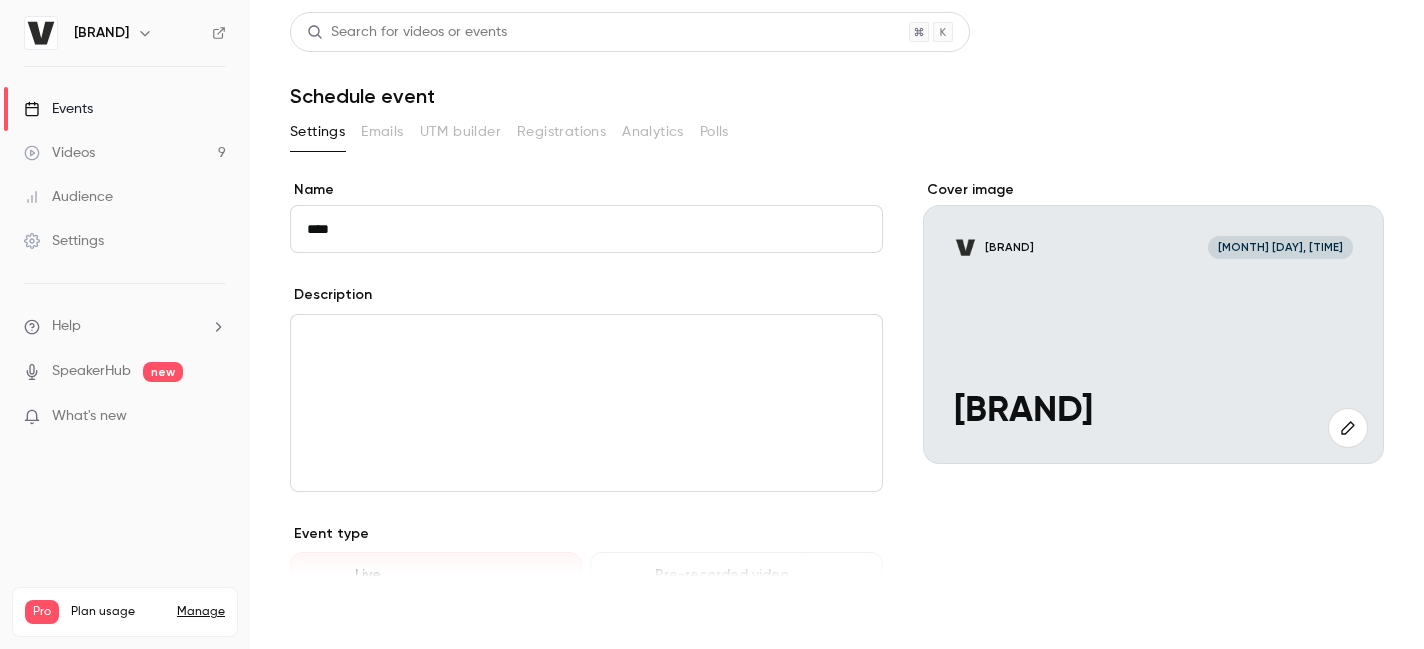type on "****" 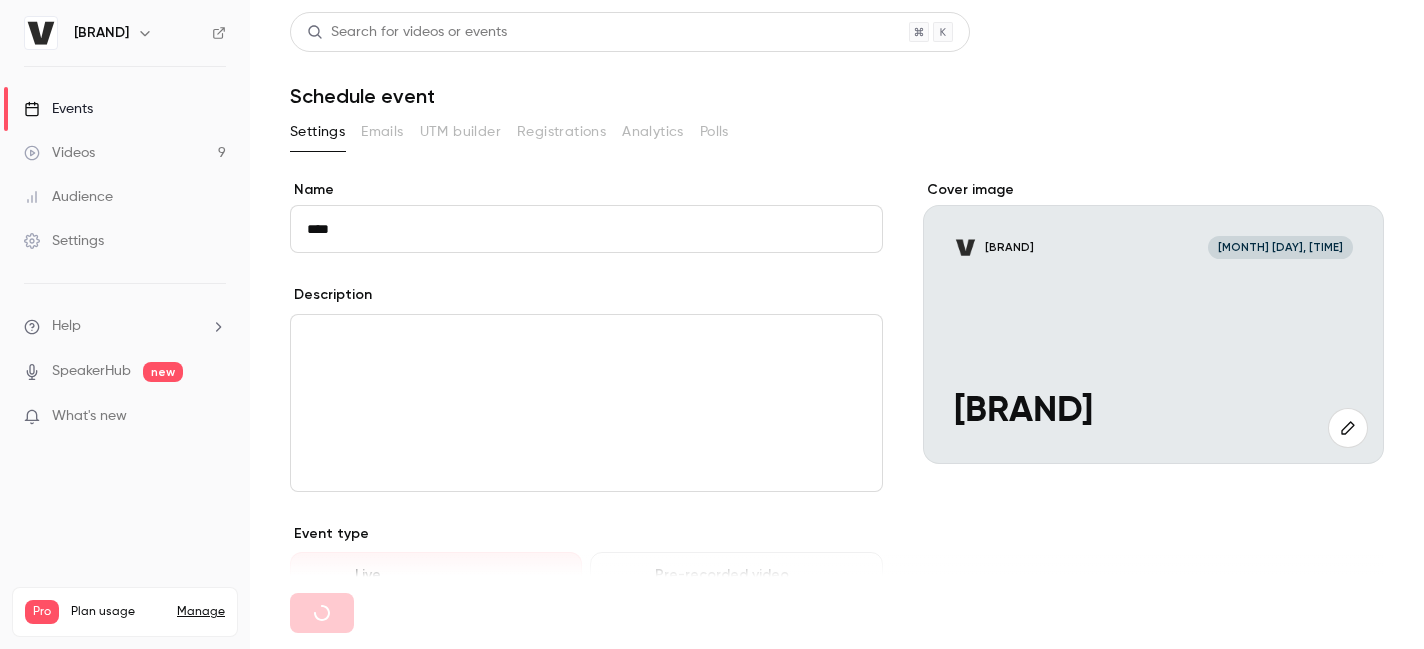 type 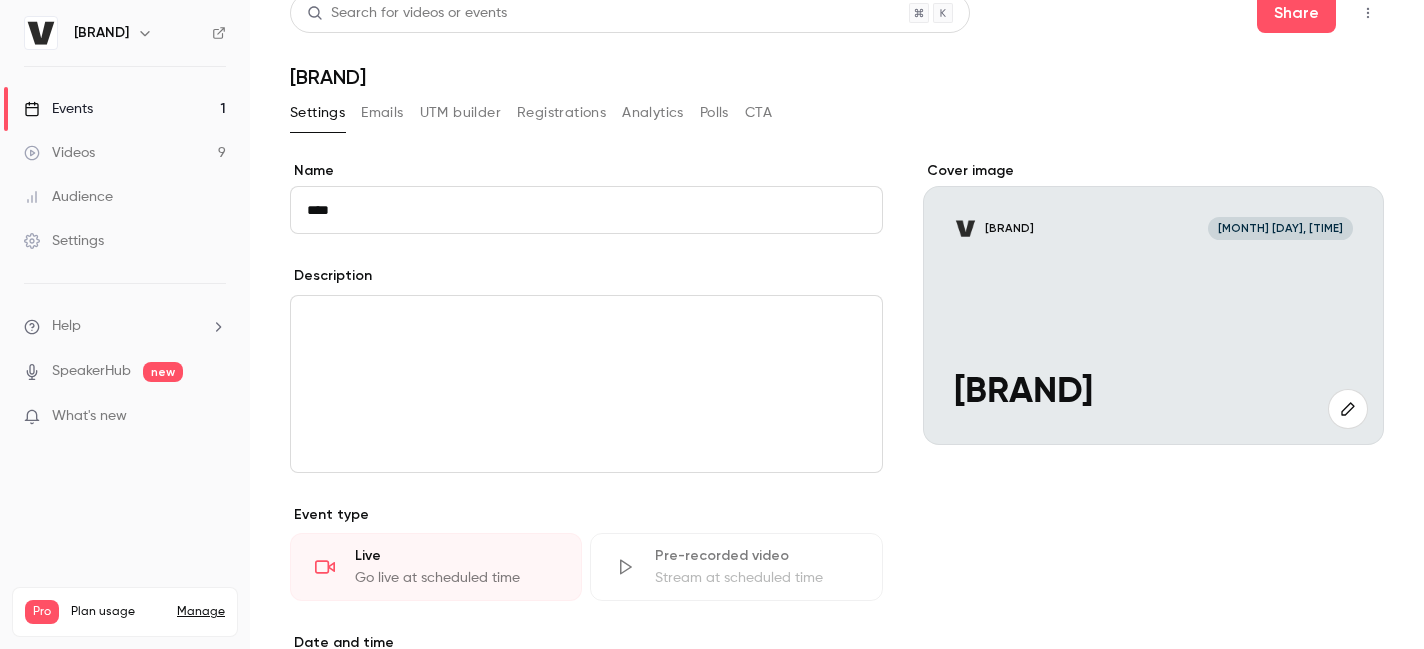 scroll, scrollTop: 0, scrollLeft: 0, axis: both 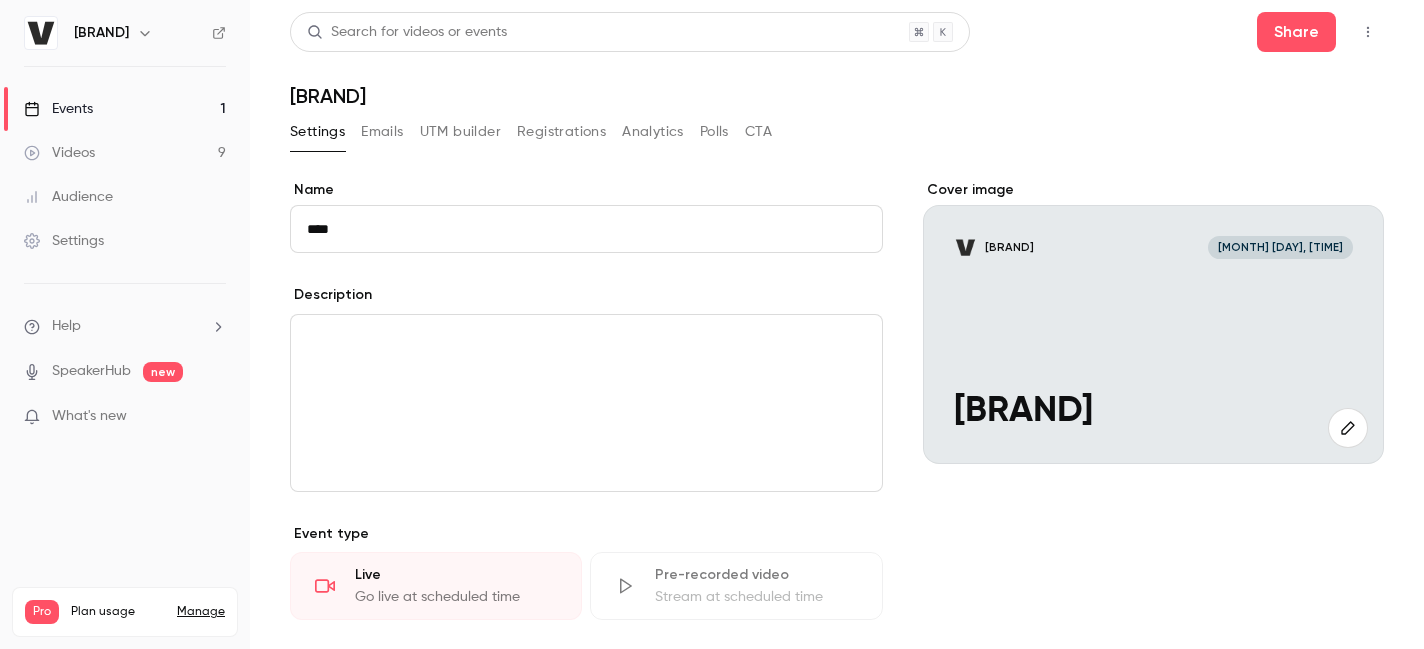 click on "Videos 9" at bounding box center (125, 153) 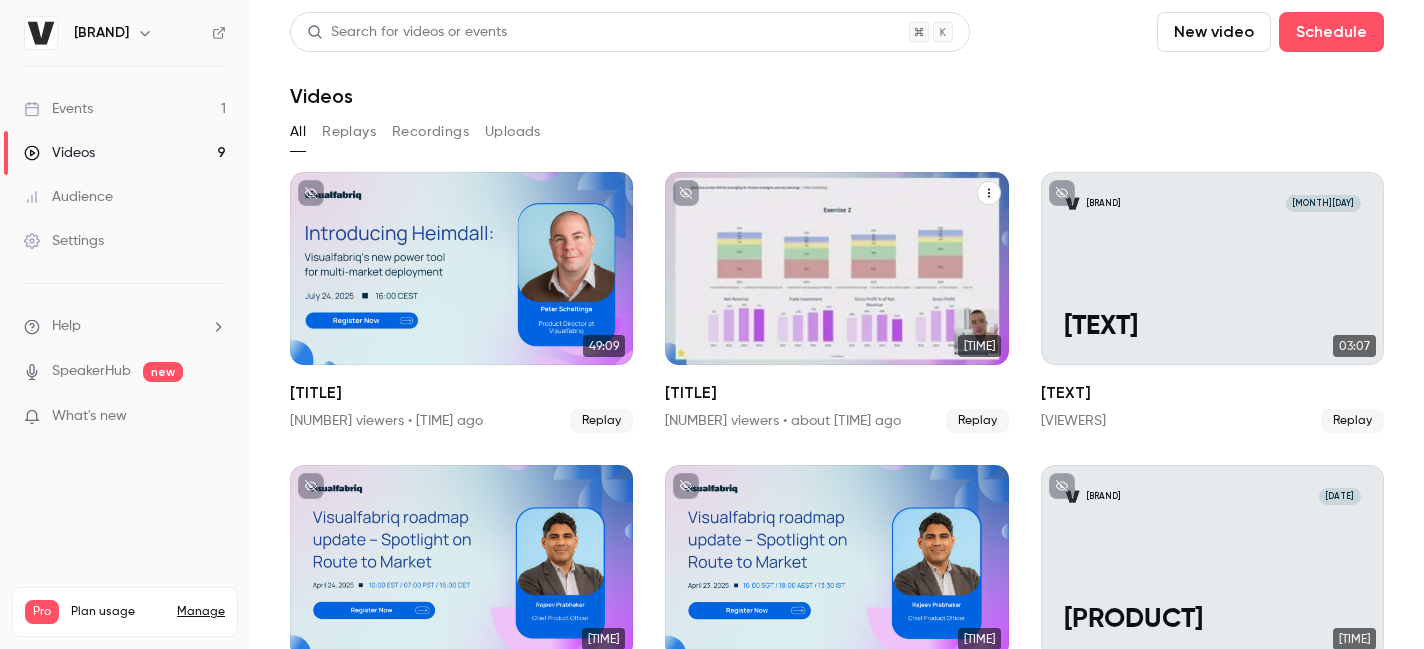 click on "[TITLE]" at bounding box center (836, 393) 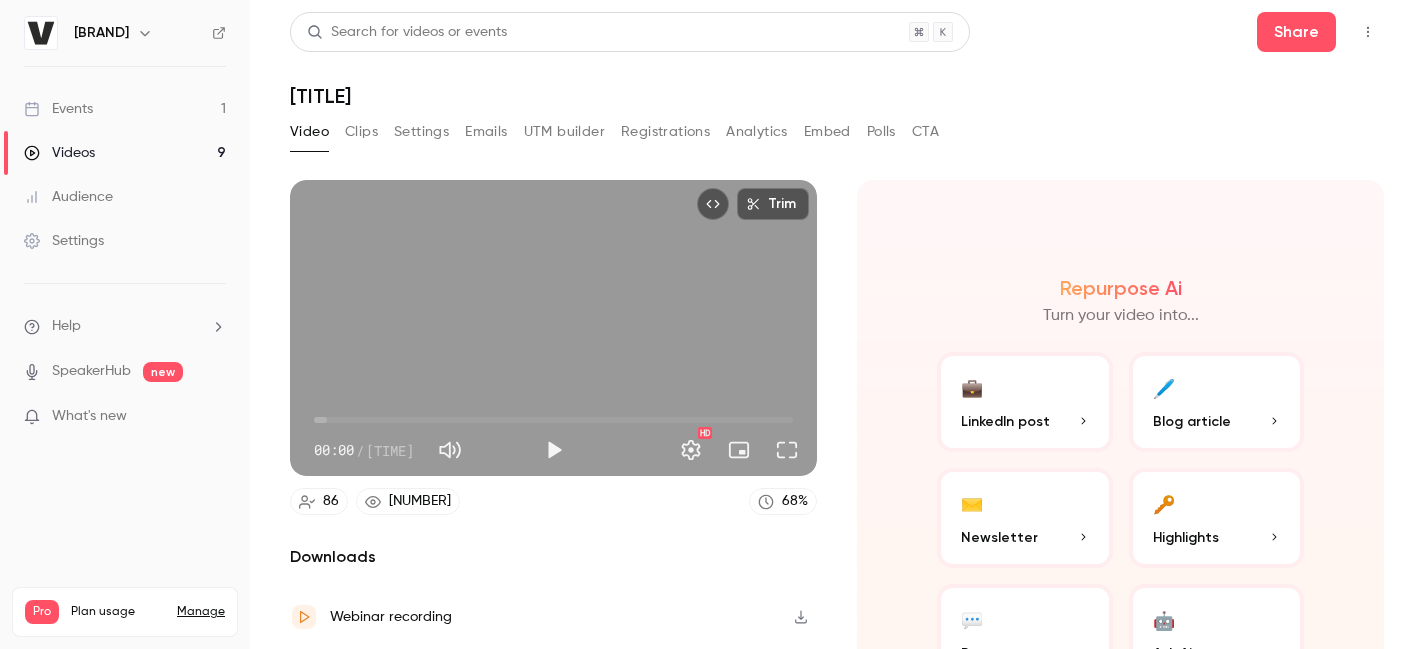 click on "Analytics" at bounding box center [757, 132] 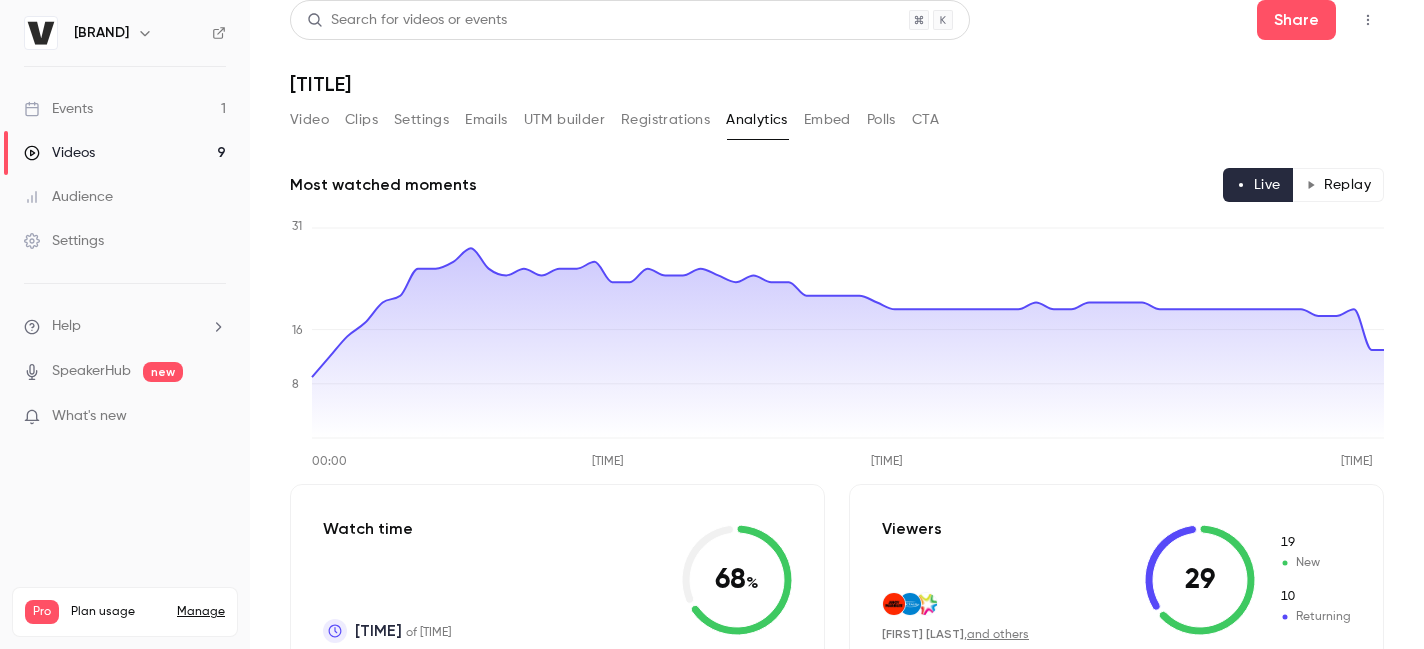 scroll, scrollTop: 0, scrollLeft: 0, axis: both 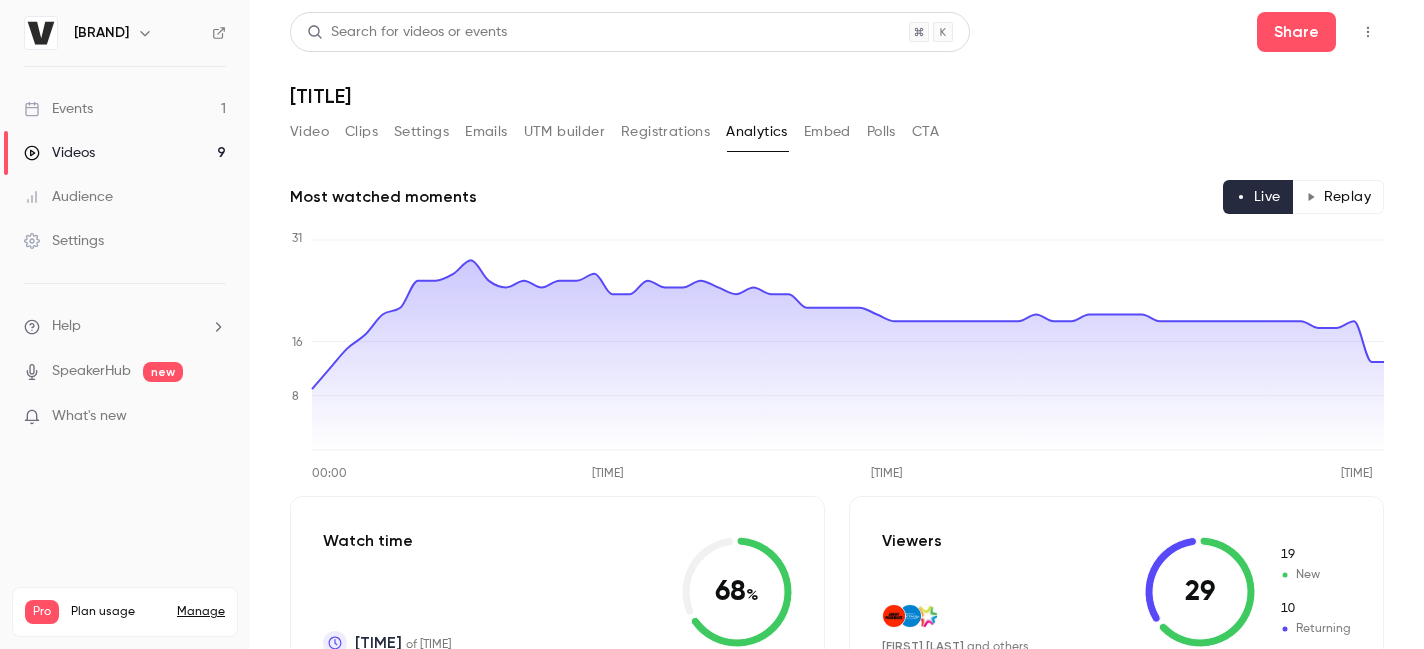 click on "UTM builder" at bounding box center [564, 132] 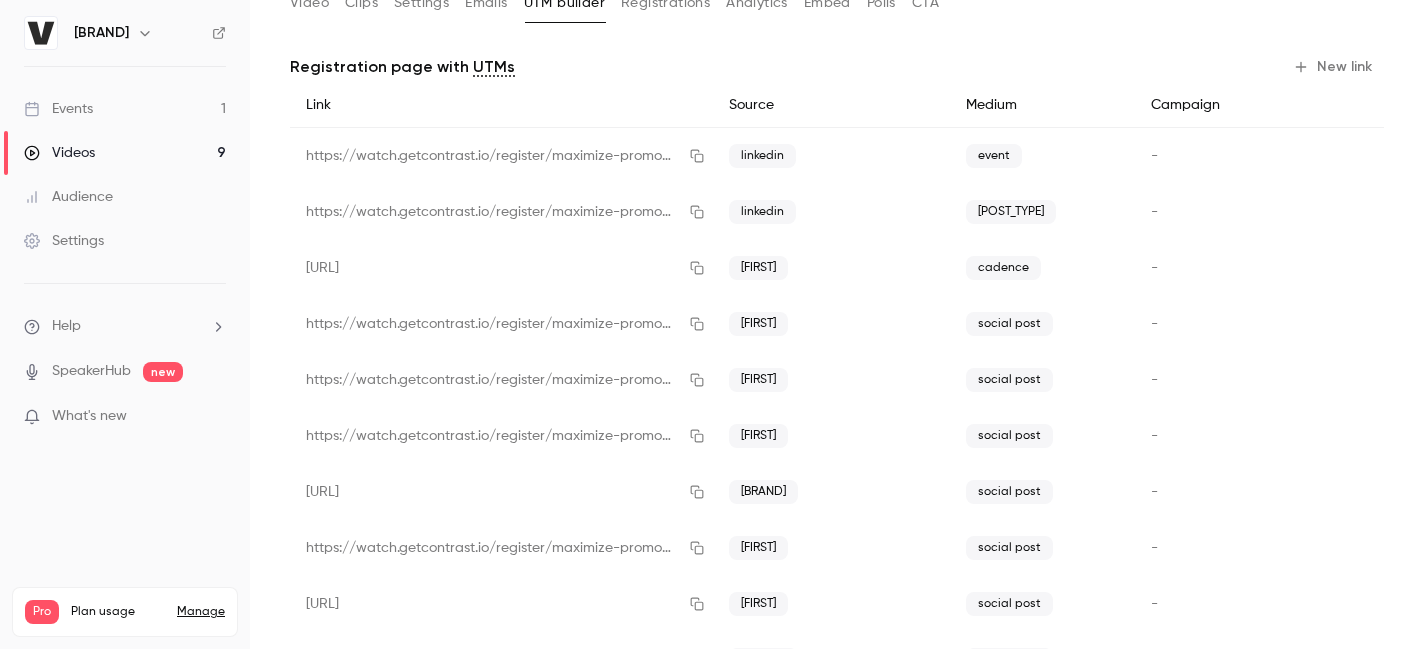 scroll, scrollTop: 0, scrollLeft: 0, axis: both 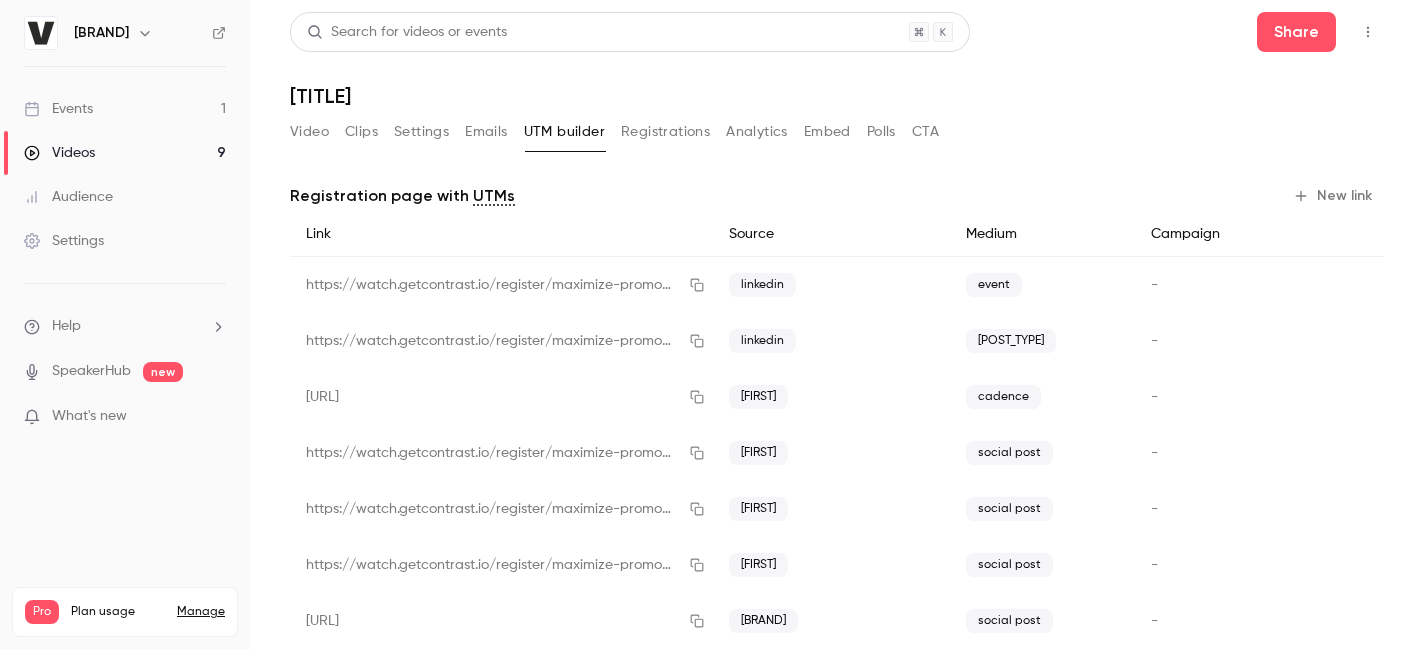 click on "Registrations" at bounding box center (665, 132) 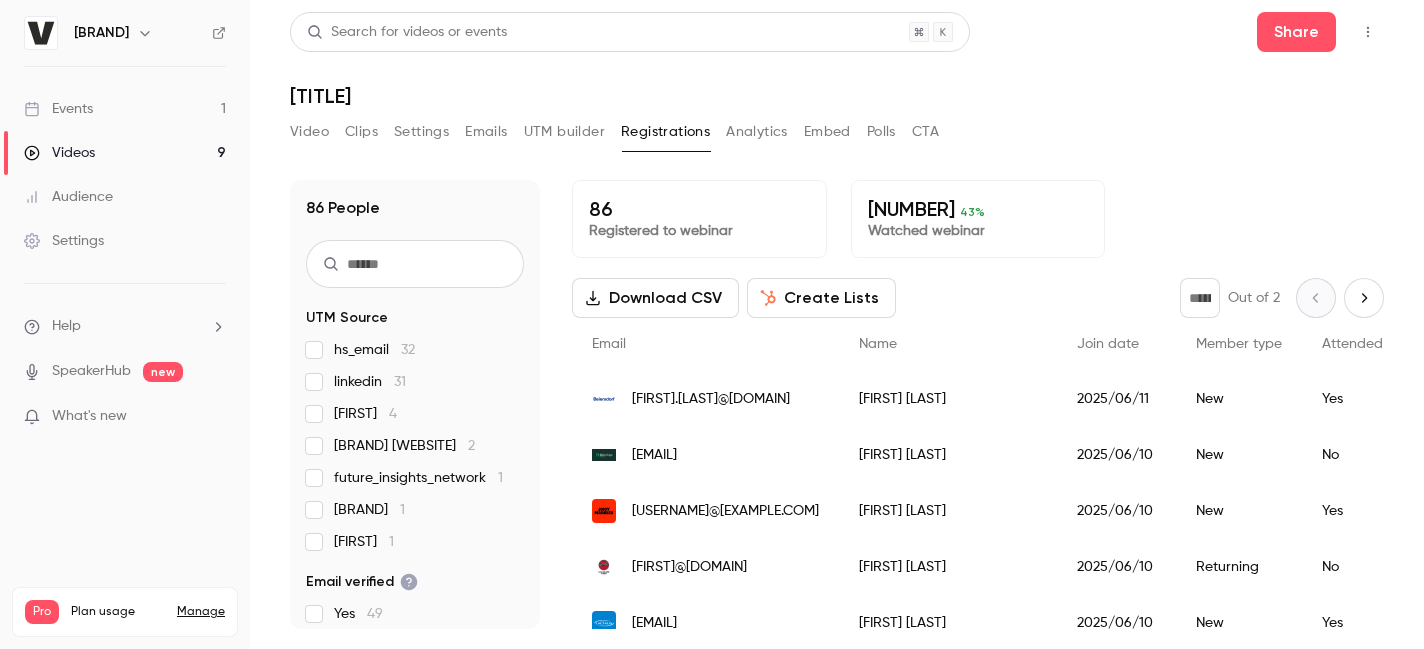 scroll, scrollTop: 56, scrollLeft: 0, axis: vertical 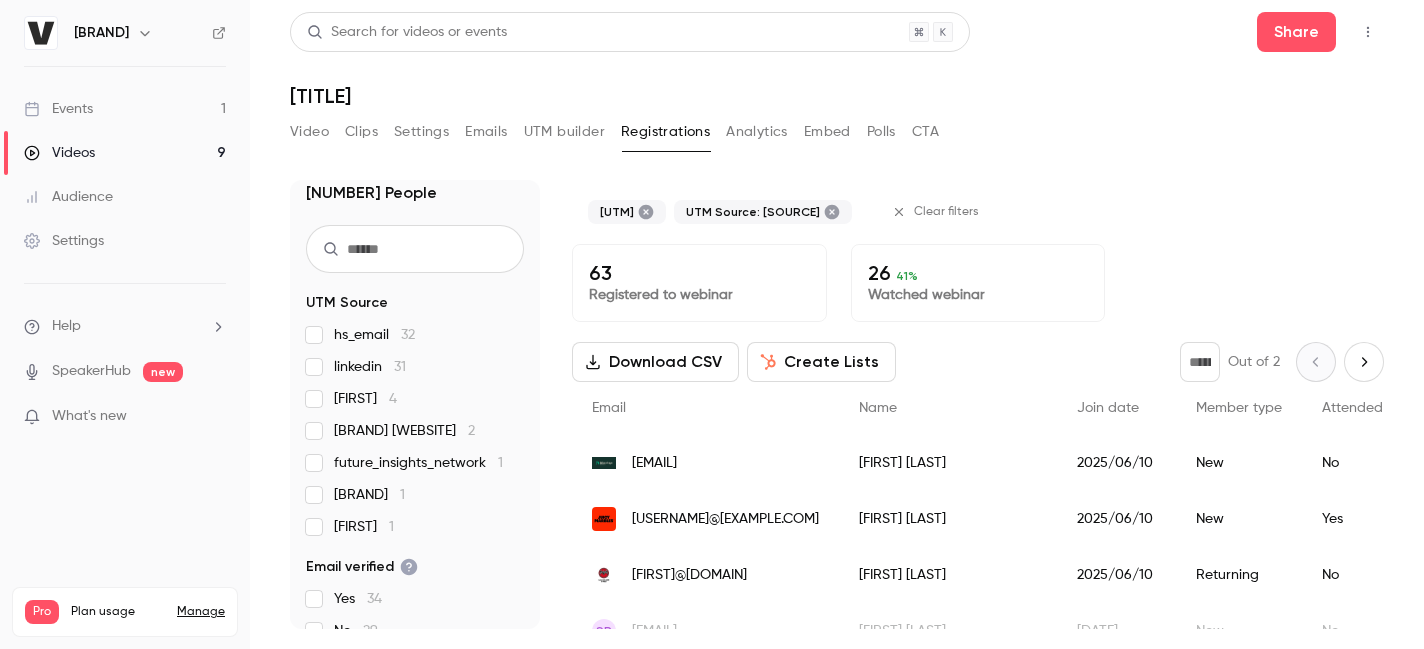 click 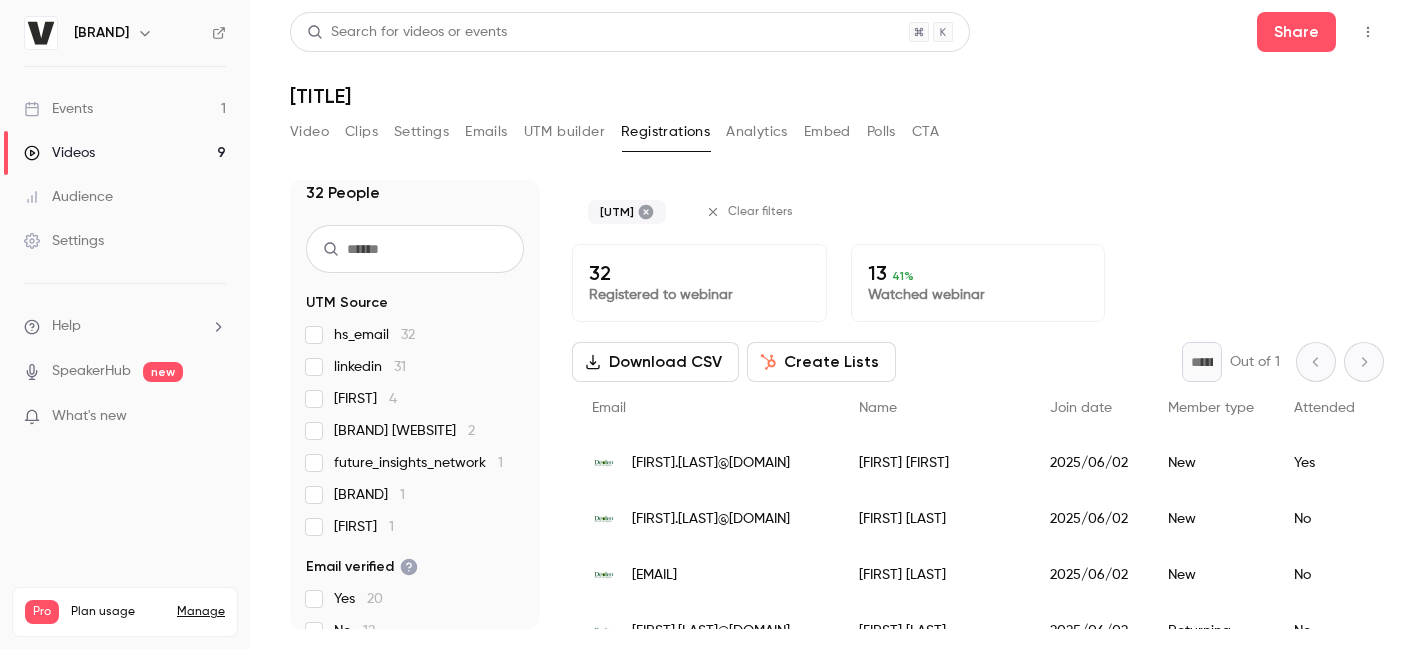 click on "Registrations" at bounding box center (665, 132) 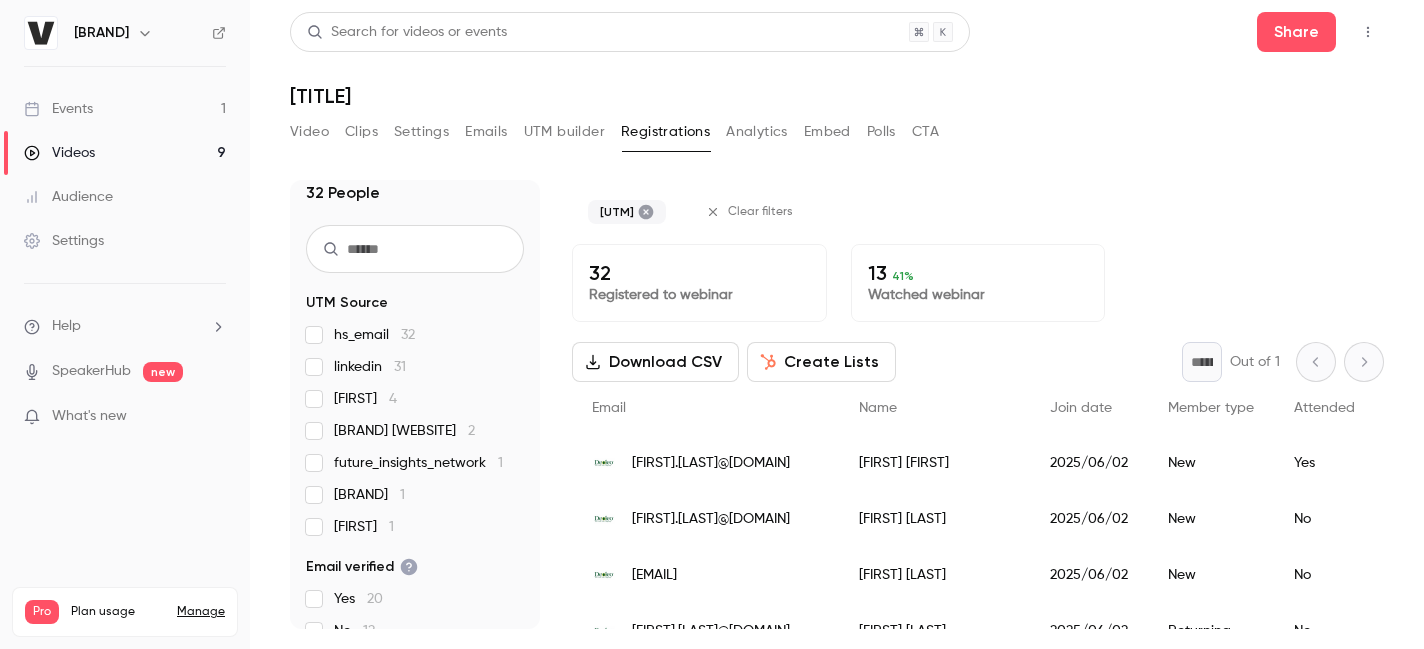 click on "Video" at bounding box center [309, 132] 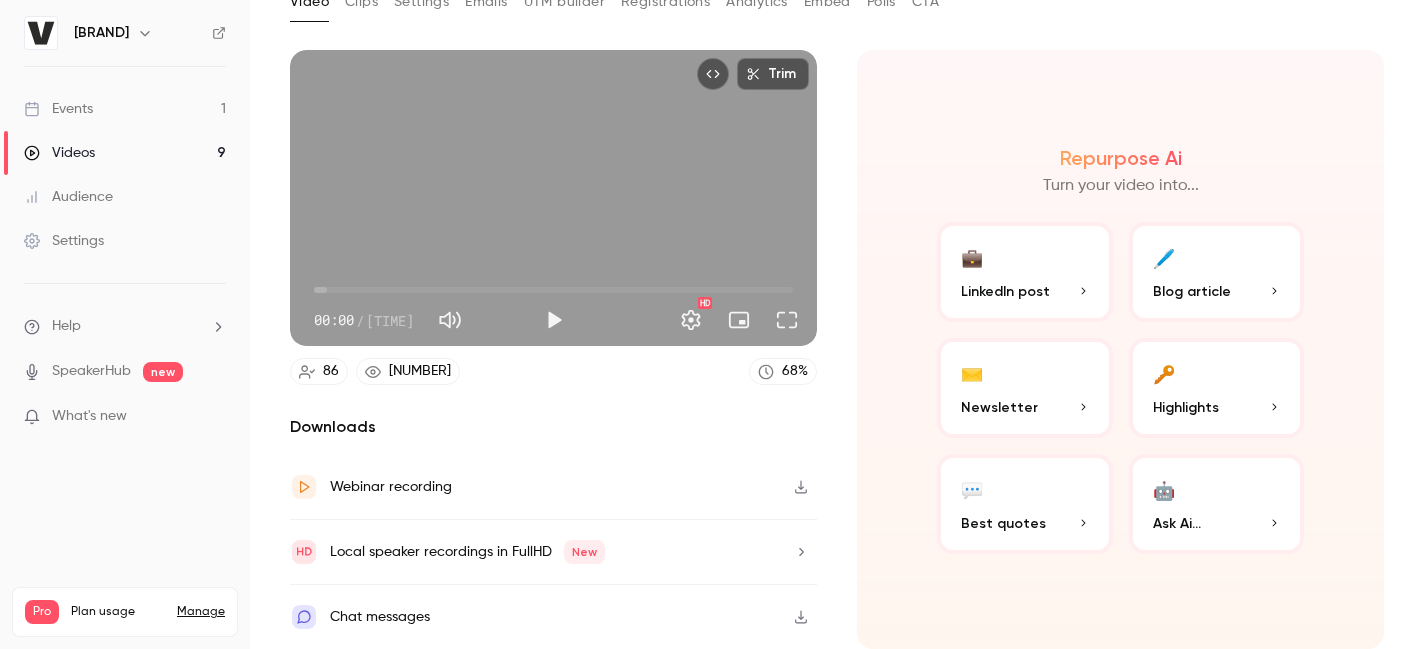 scroll, scrollTop: 0, scrollLeft: 0, axis: both 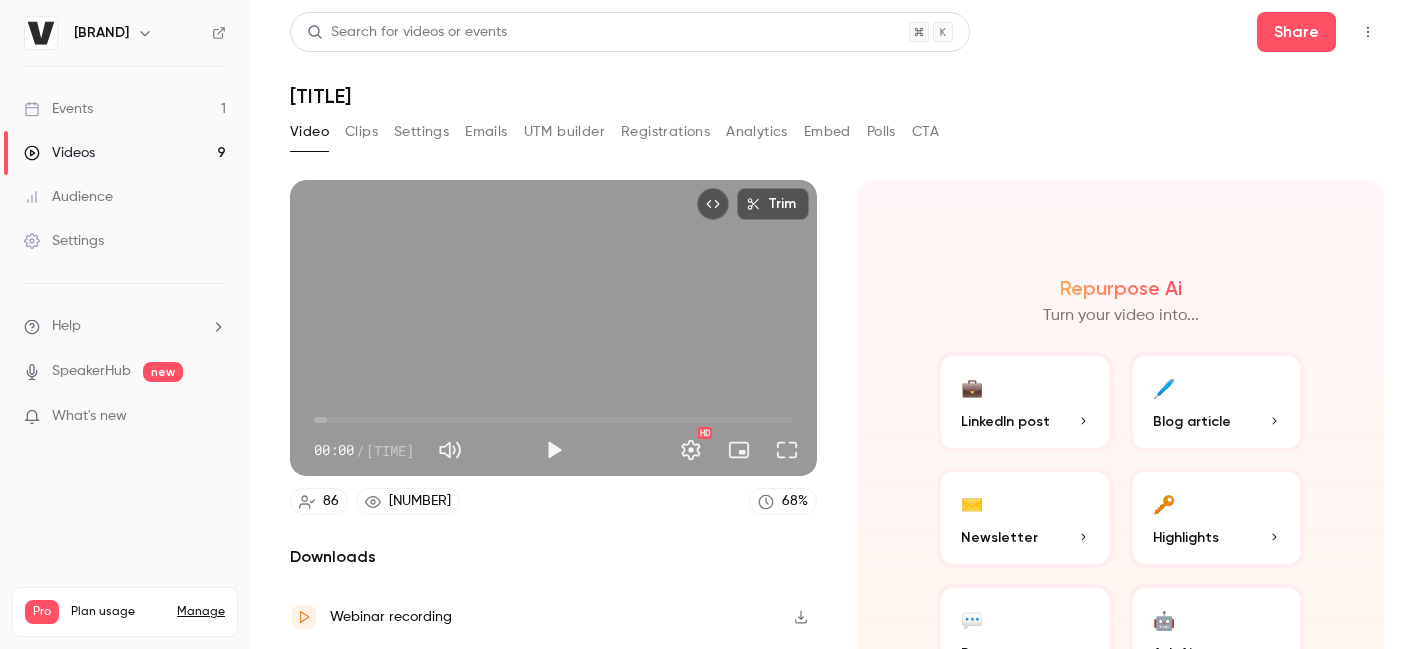 click on "Events" at bounding box center (58, 109) 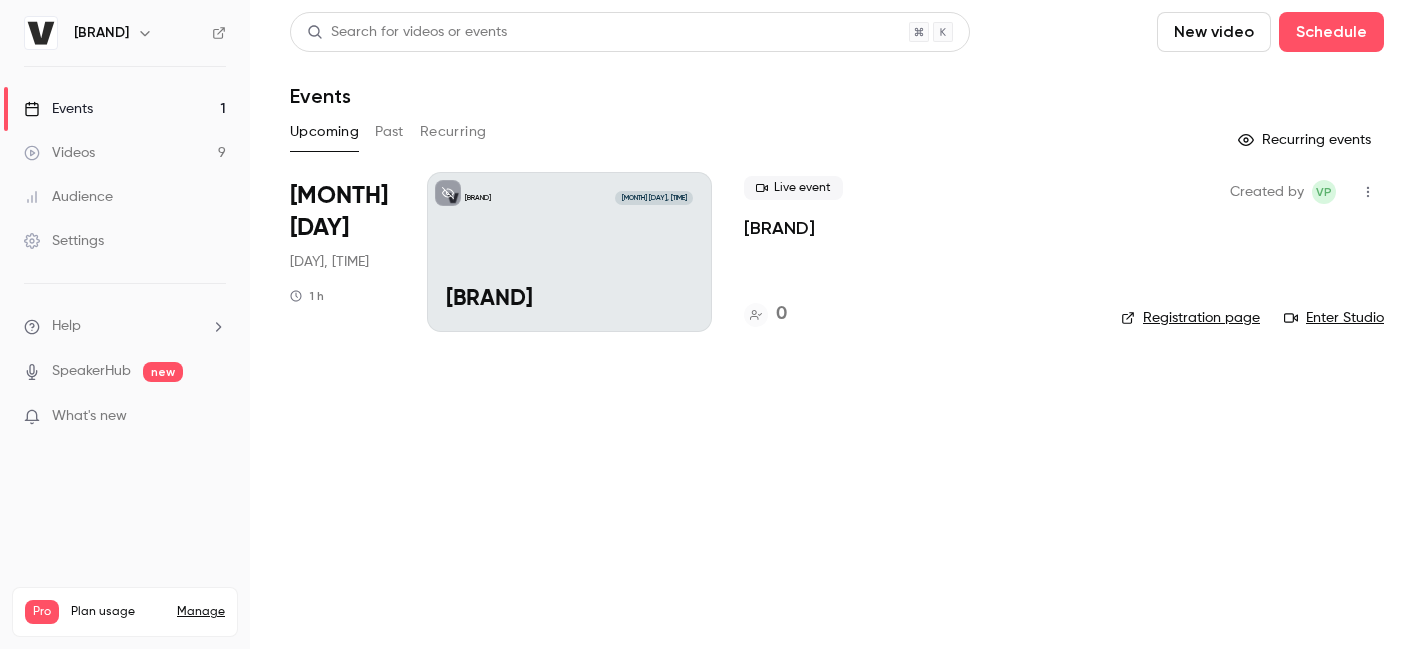 click on "Past" at bounding box center (389, 132) 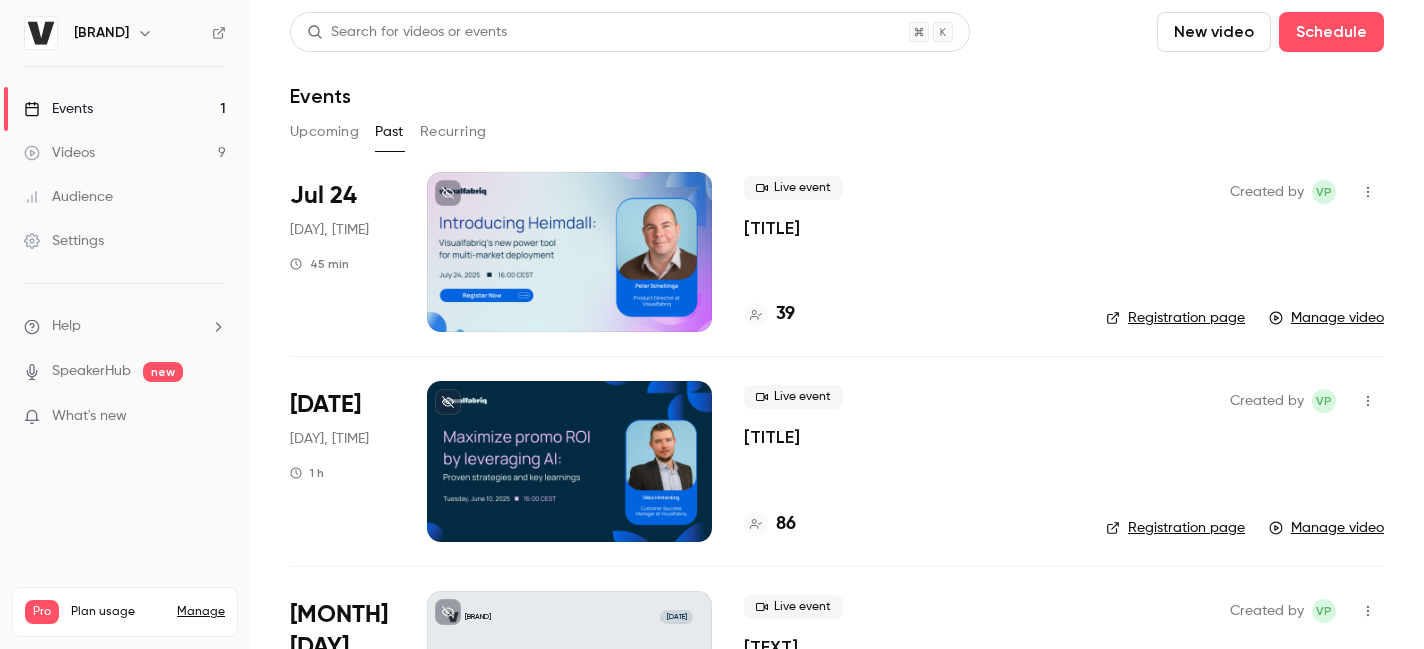 click on "Registration page" at bounding box center [1175, 318] 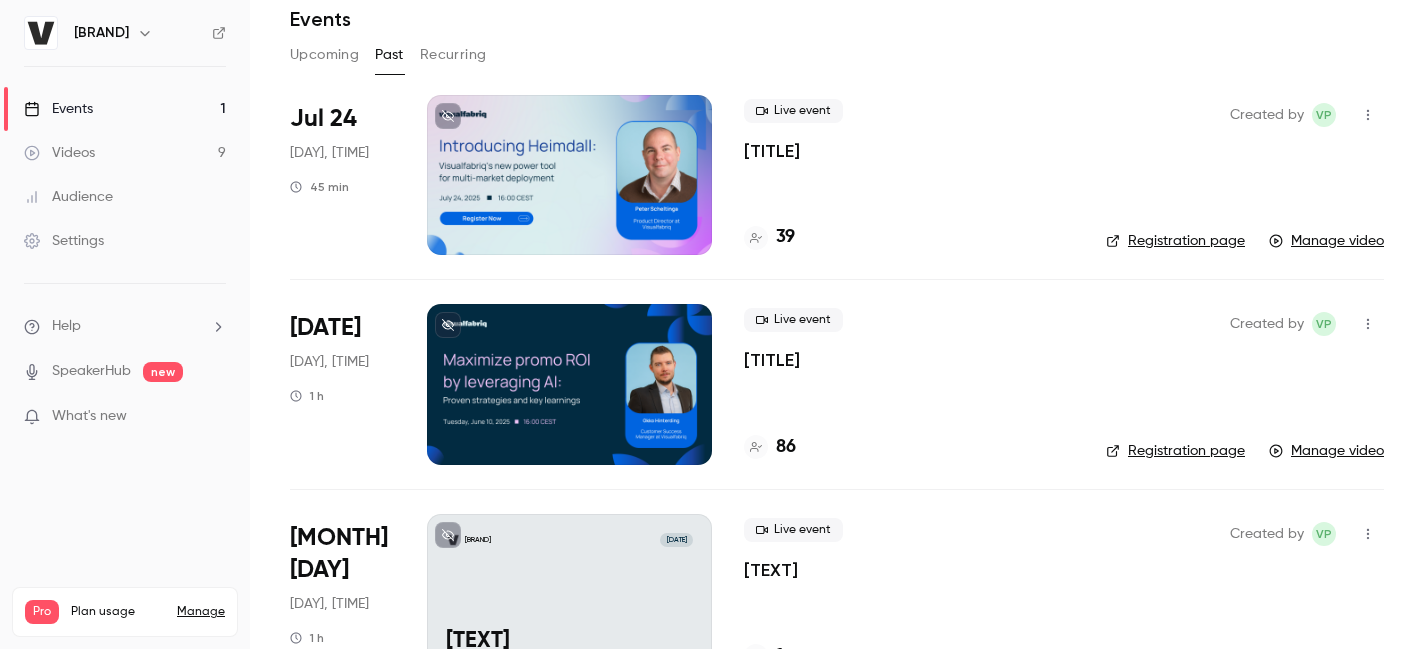scroll, scrollTop: 70, scrollLeft: 0, axis: vertical 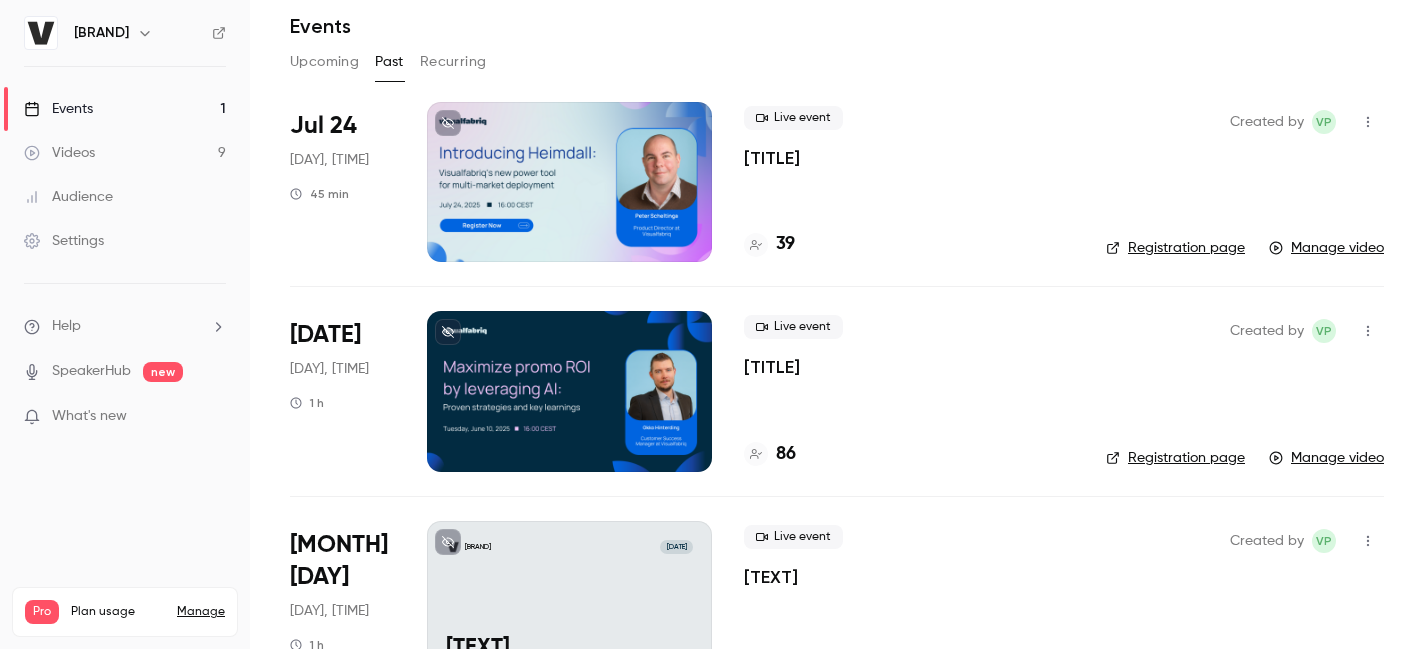 click on "Audience" at bounding box center (125, 197) 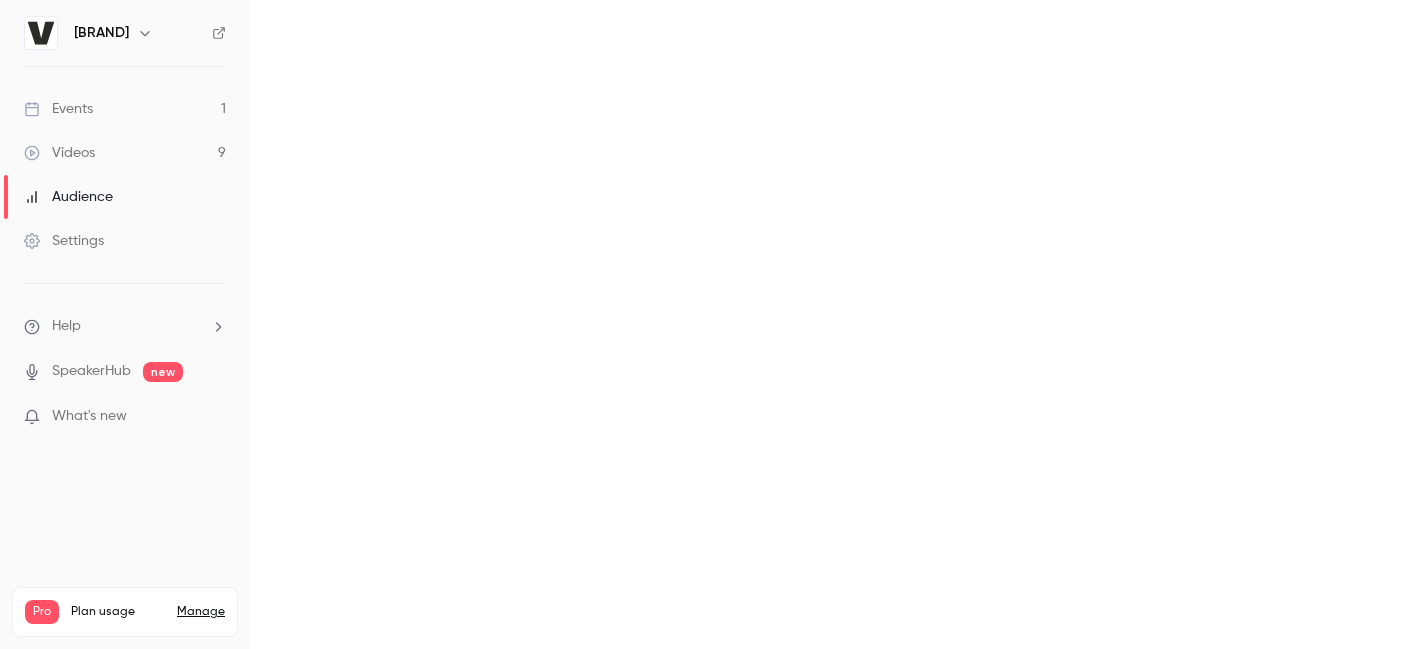 click on "Settings" at bounding box center [125, 241] 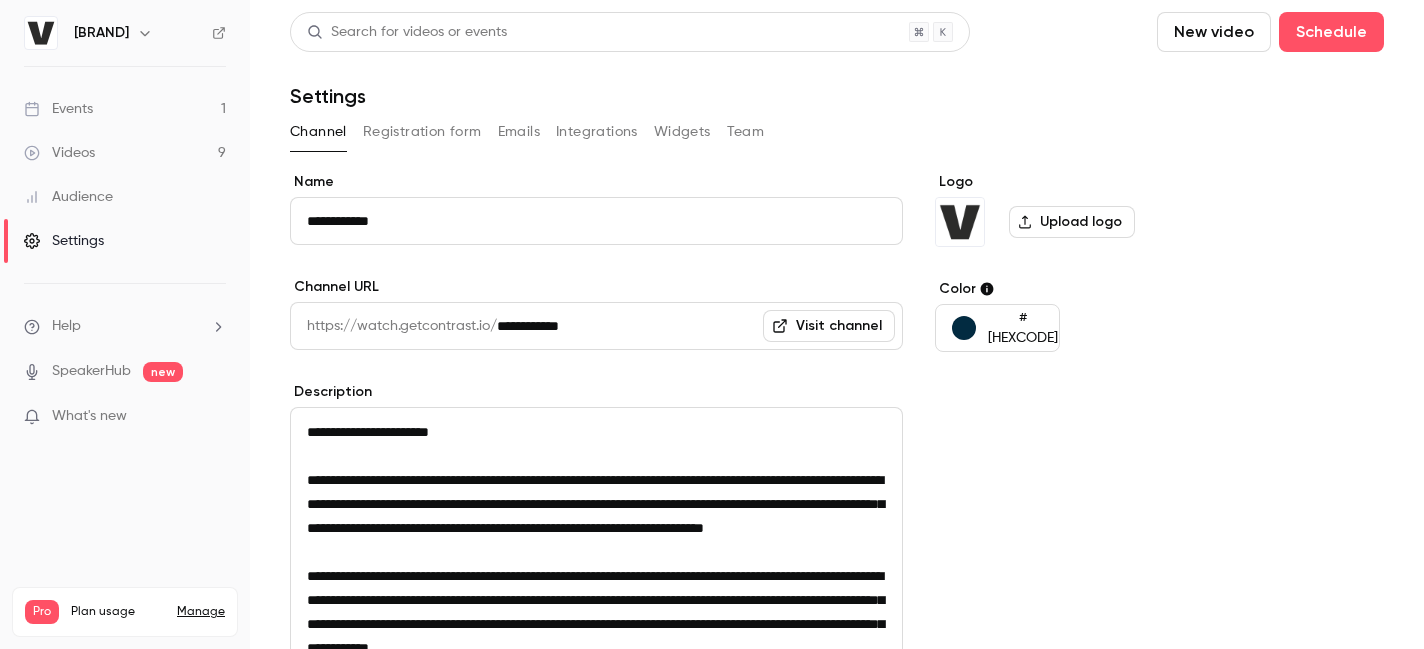 click on "Registration form" at bounding box center (422, 132) 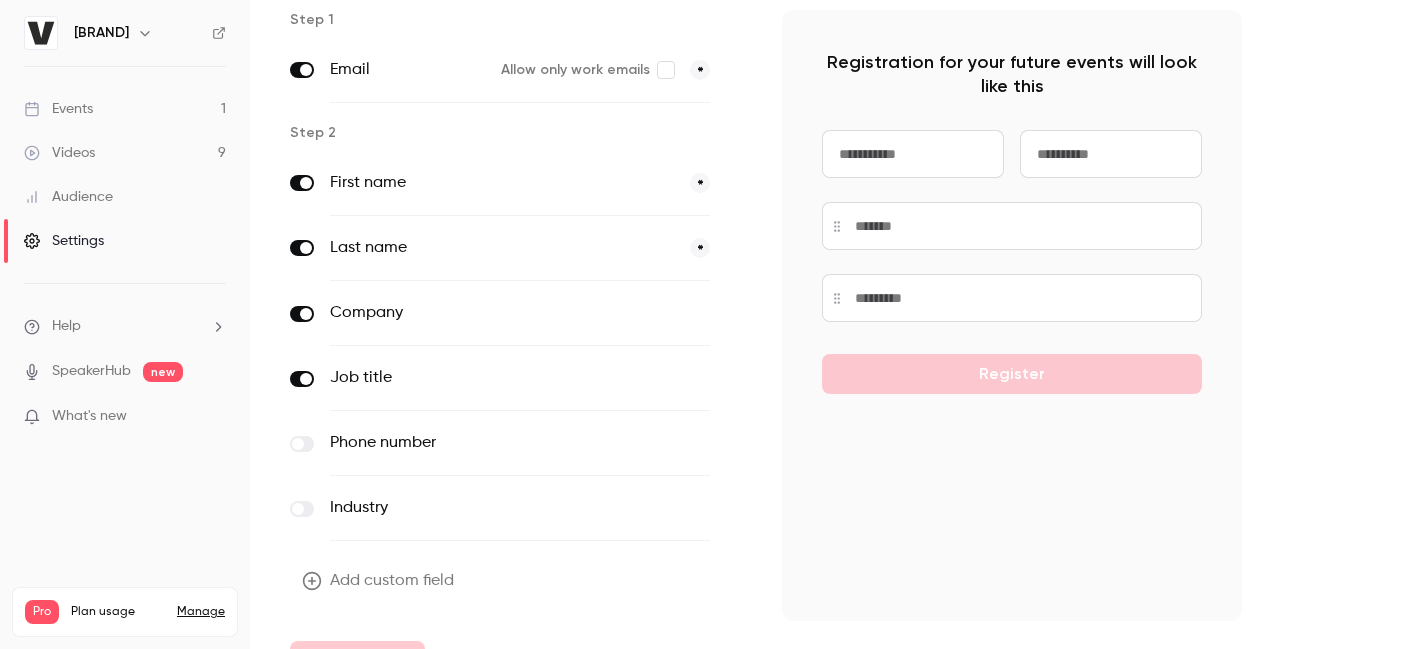 scroll, scrollTop: 206, scrollLeft: 0, axis: vertical 